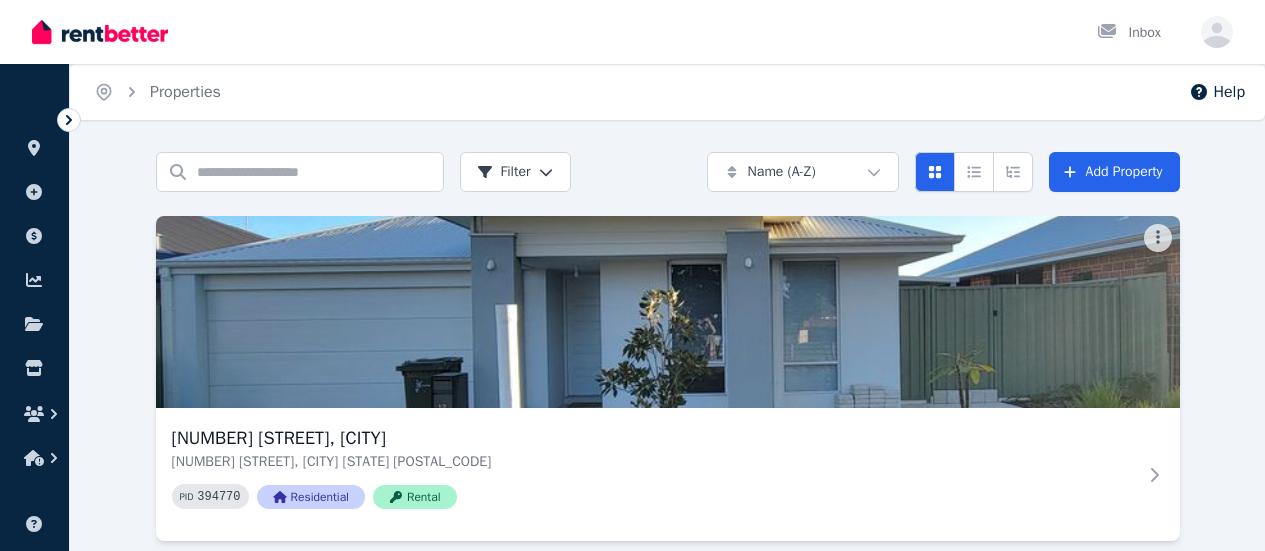 scroll, scrollTop: 0, scrollLeft: 0, axis: both 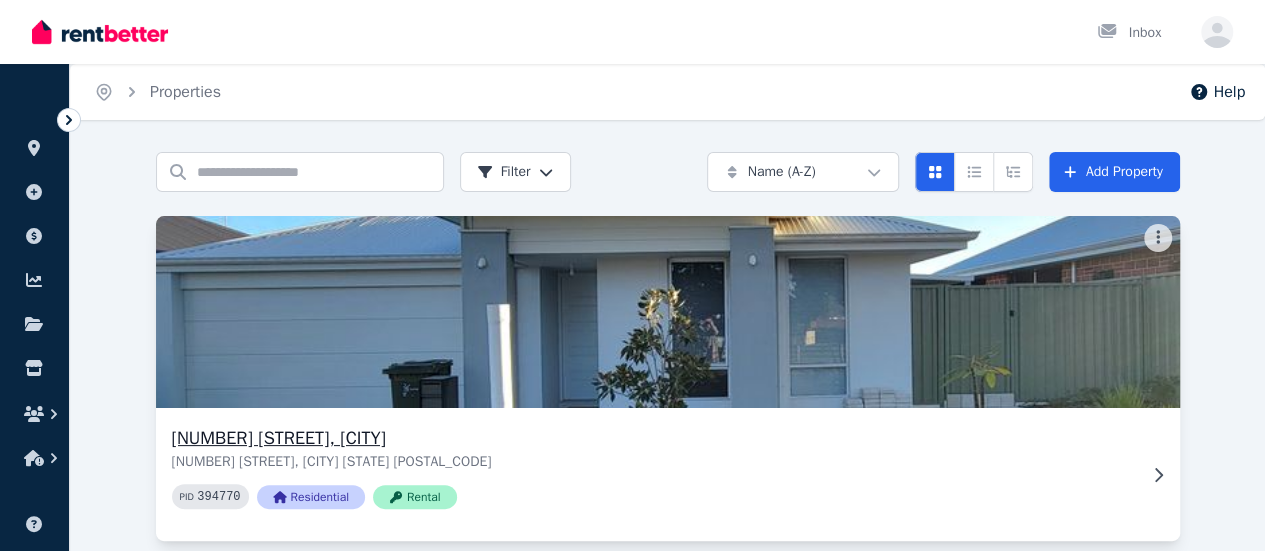 click on "[NUMBER] [STREET], [CITY]" at bounding box center [654, 438] 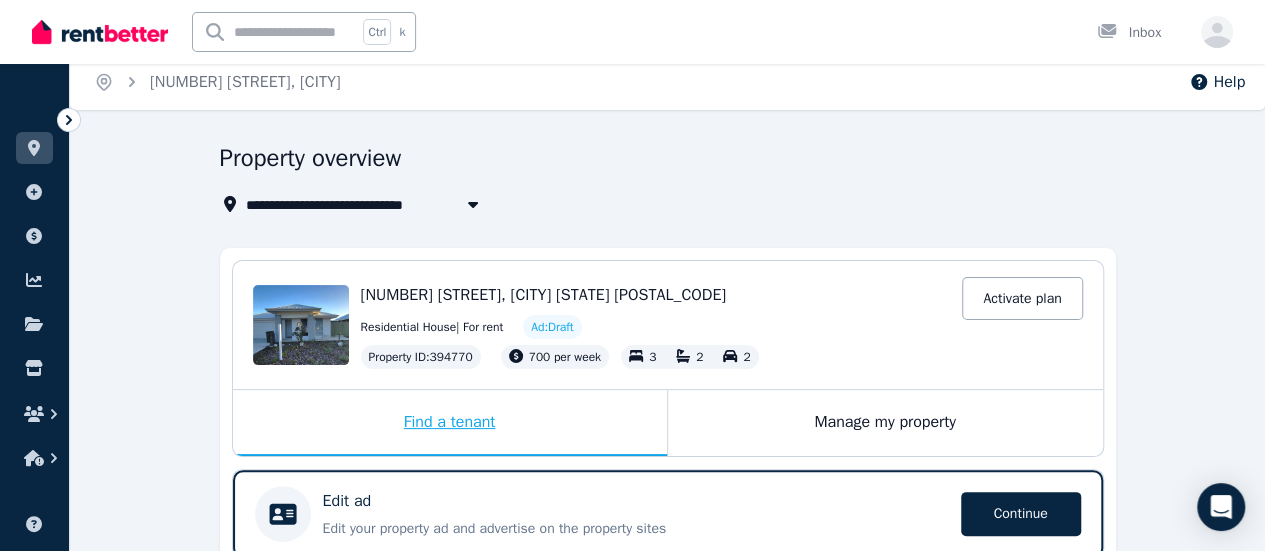 scroll, scrollTop: 8, scrollLeft: 0, axis: vertical 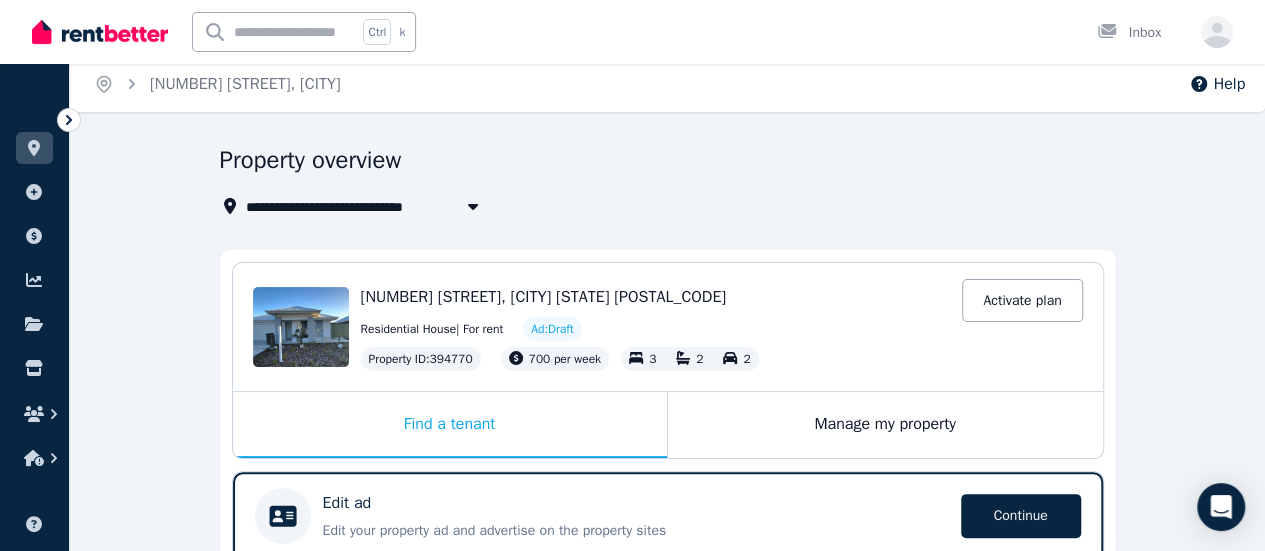 click on "[NUMBER] [STREET], [CITY] [STATE] [POSTAL_CODE] Activate plan Residential   House  | For rent Ad:  Draft Property ID :  394770 700 per week 3 2 2 Activate plan" at bounding box center (722, 327) 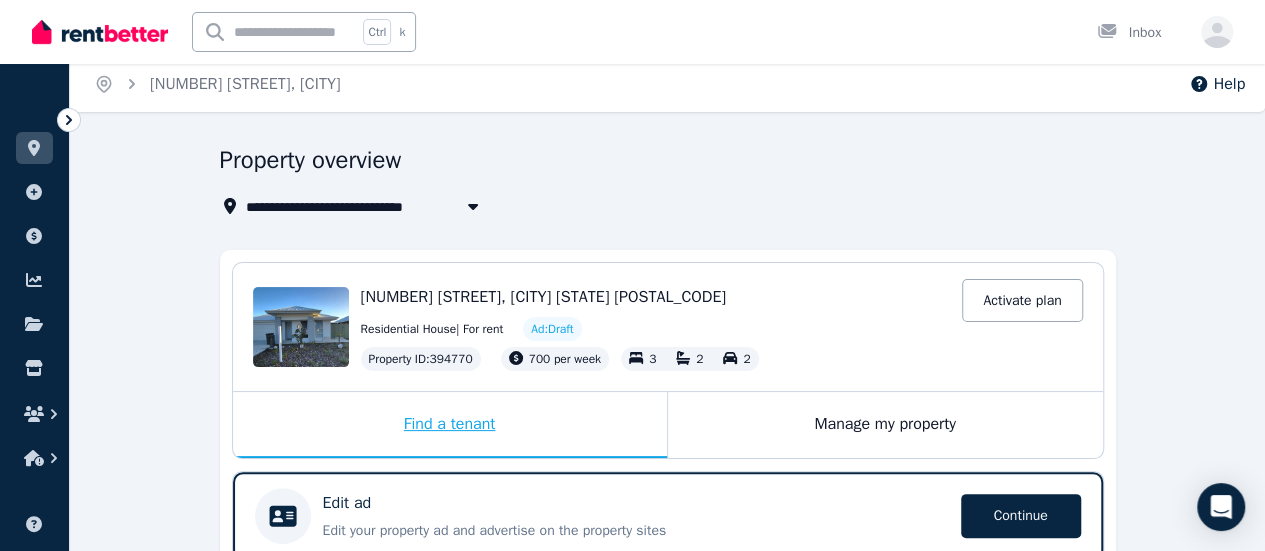 click on "Find a tenant" at bounding box center [450, 425] 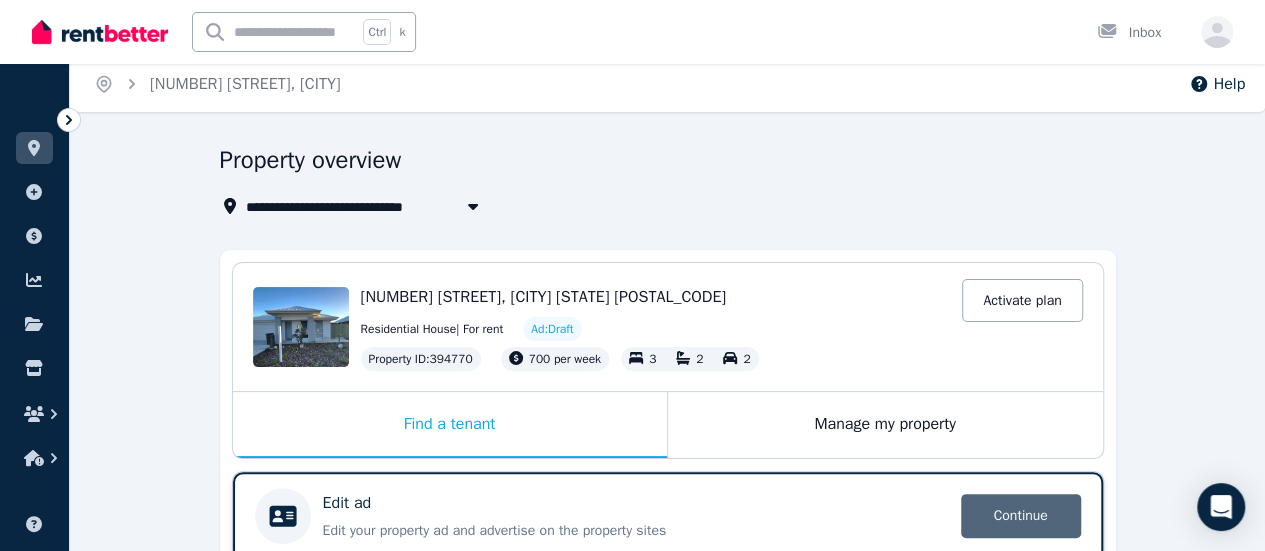 click on "Continue" at bounding box center (1021, 516) 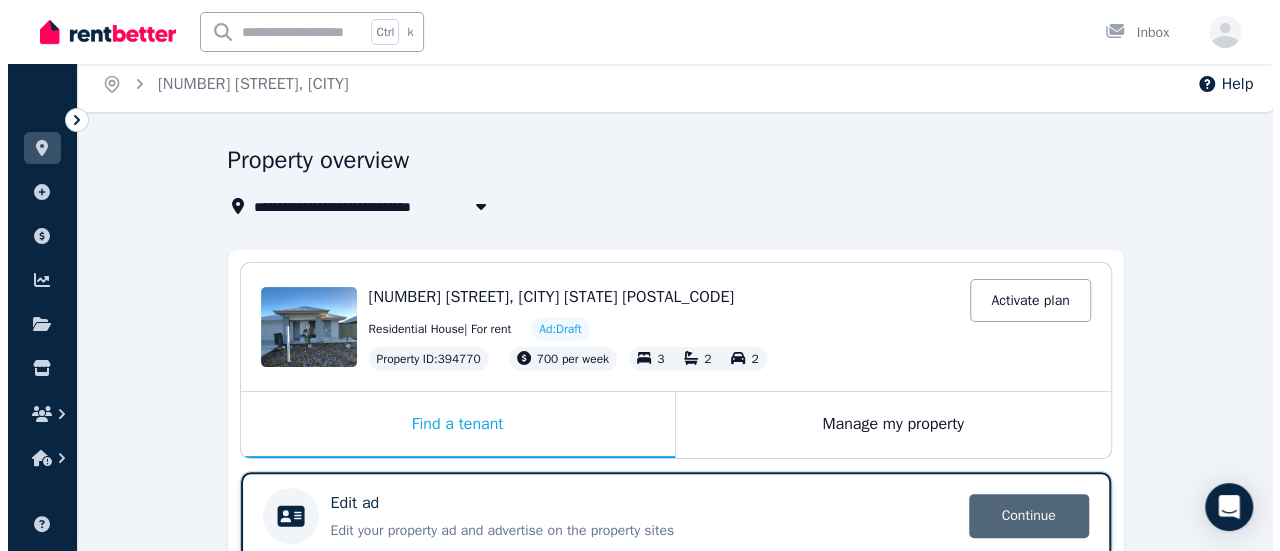 scroll, scrollTop: 0, scrollLeft: 0, axis: both 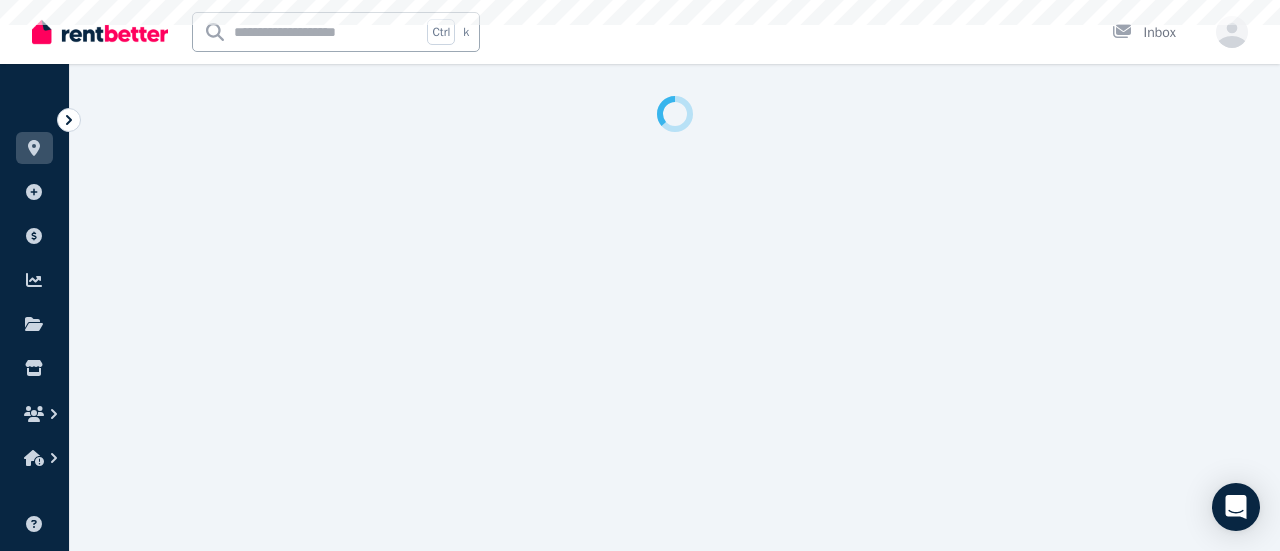 select on "**" 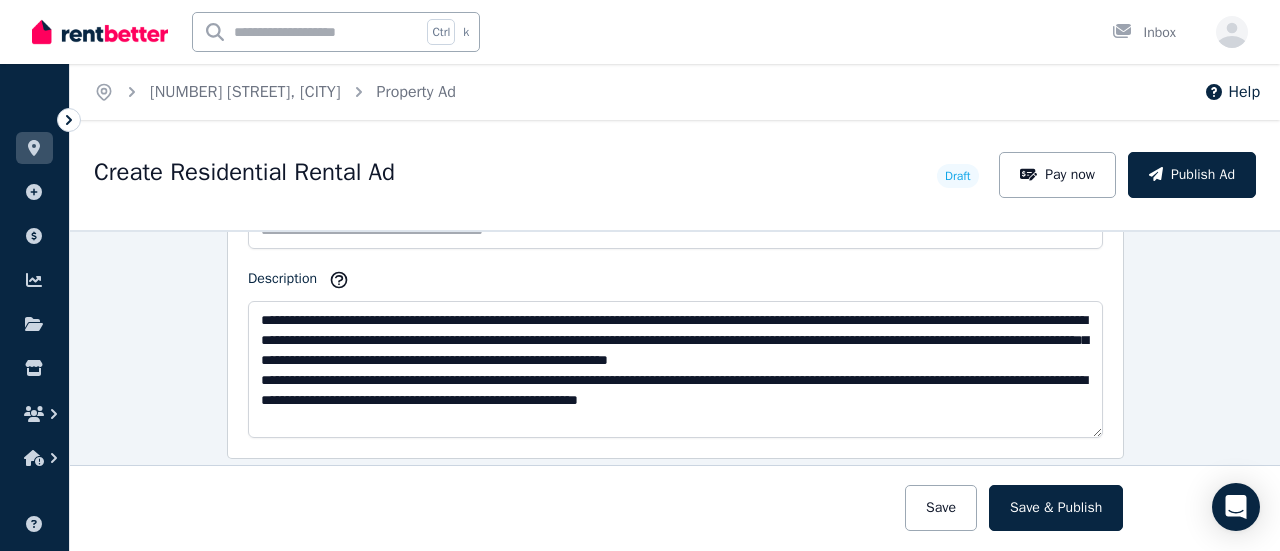 scroll, scrollTop: 1293, scrollLeft: 0, axis: vertical 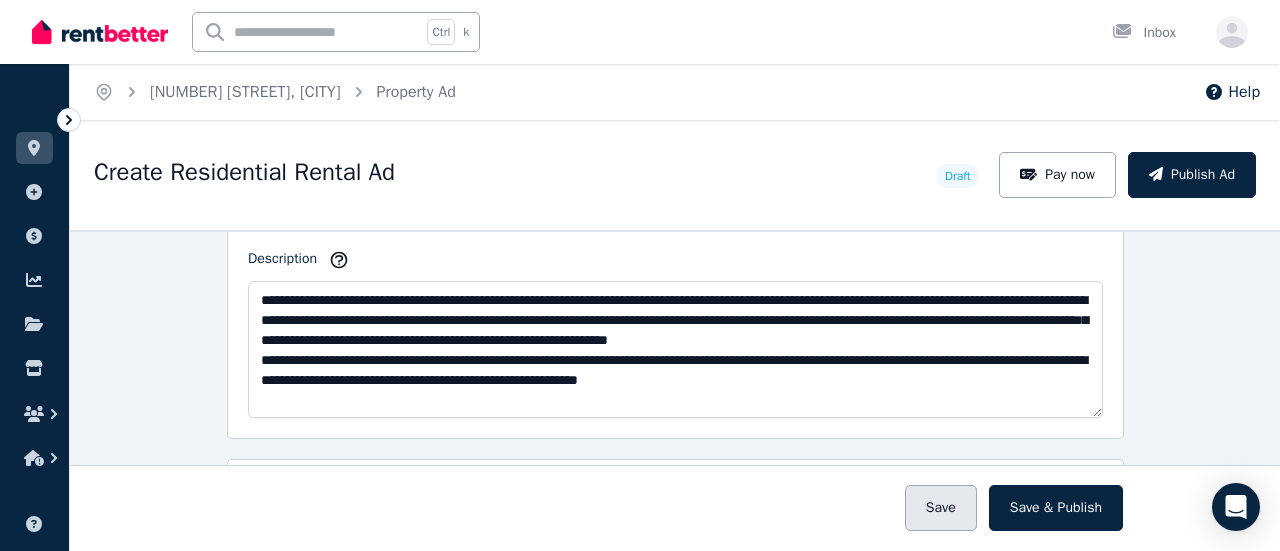 click on "Save" at bounding box center (941, 508) 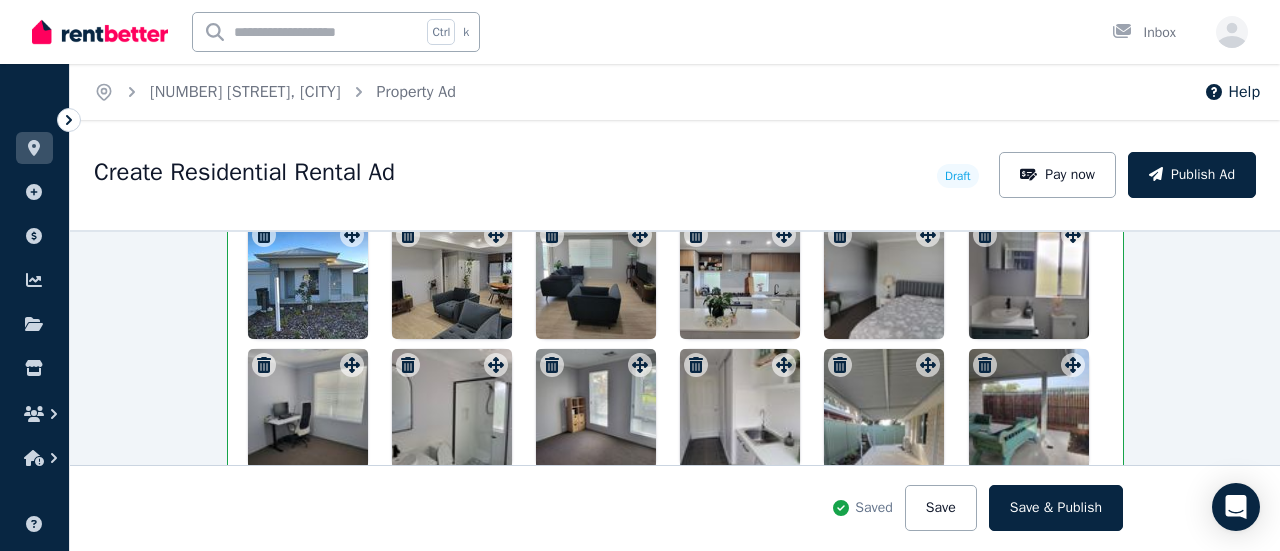 scroll, scrollTop: 2804, scrollLeft: 0, axis: vertical 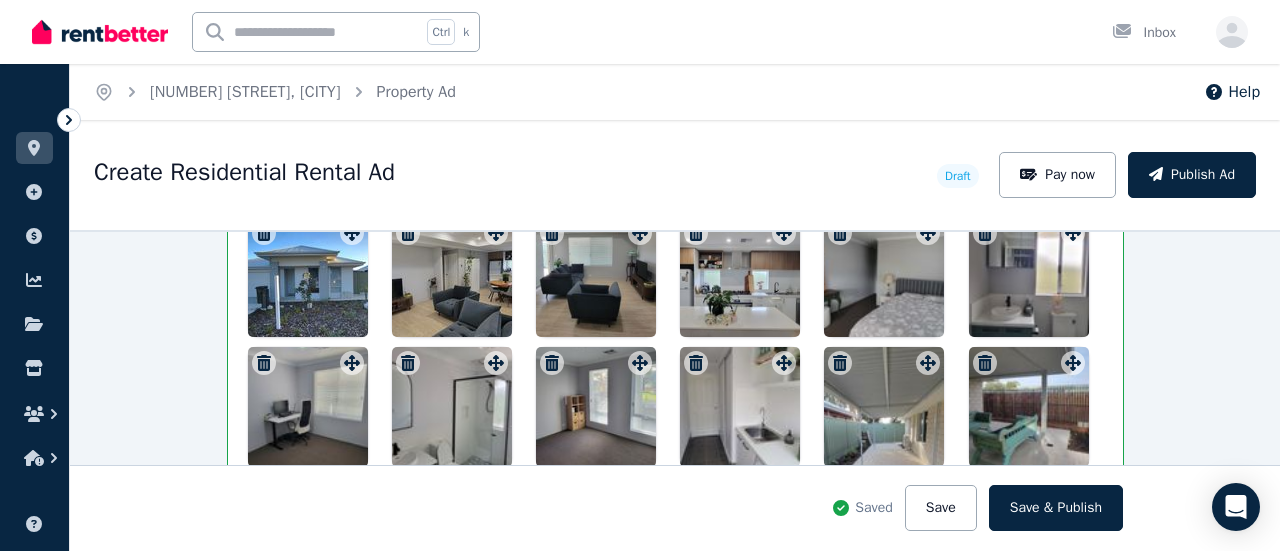 click at bounding box center [452, 407] 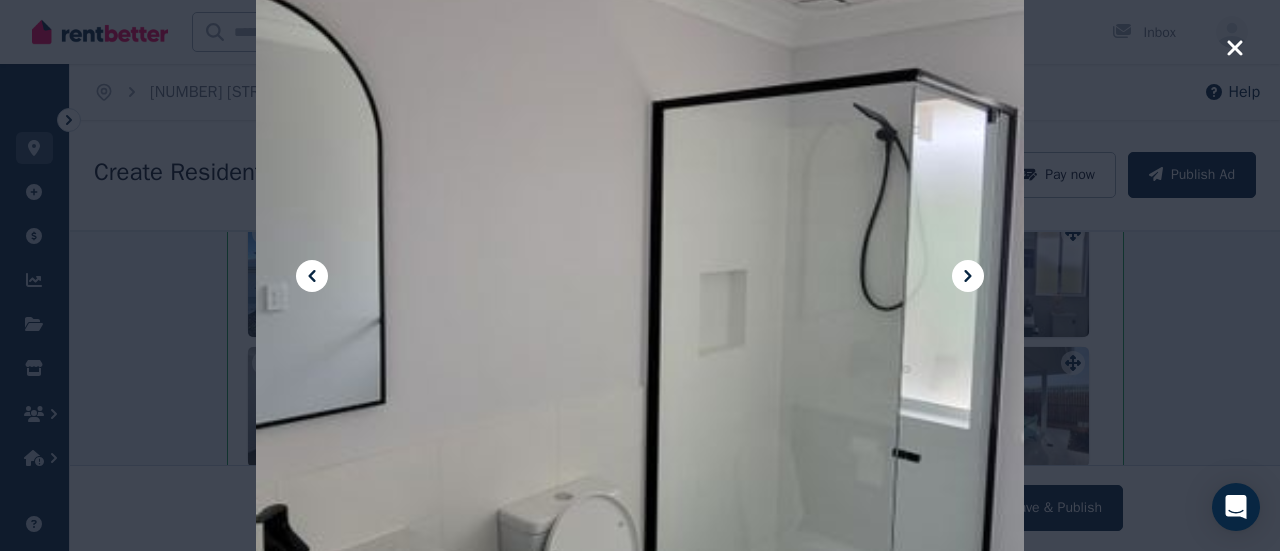 click 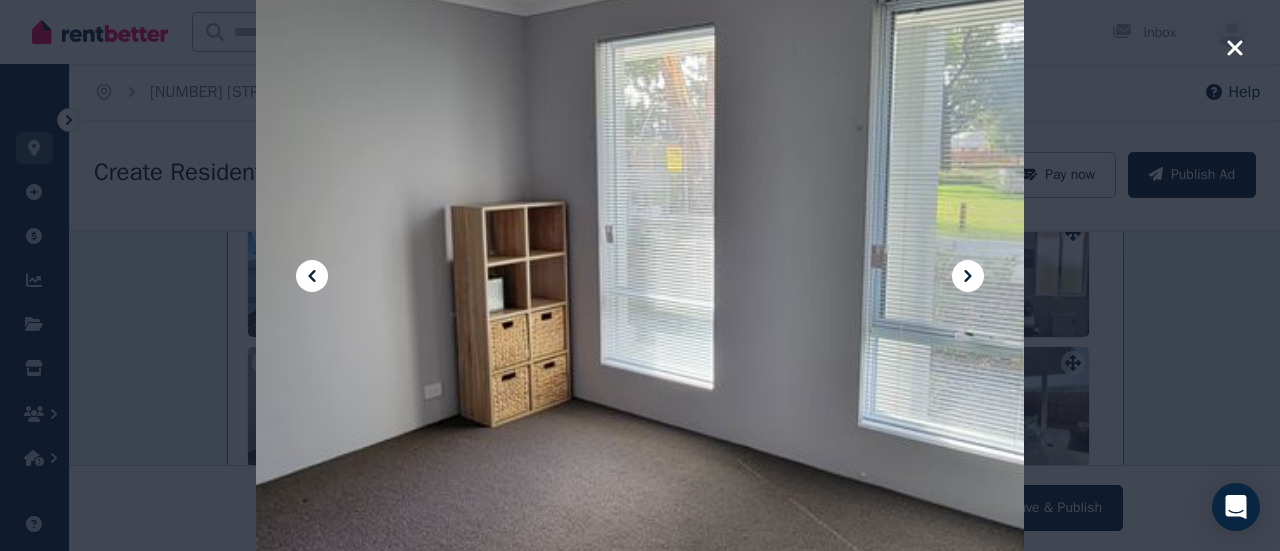 click 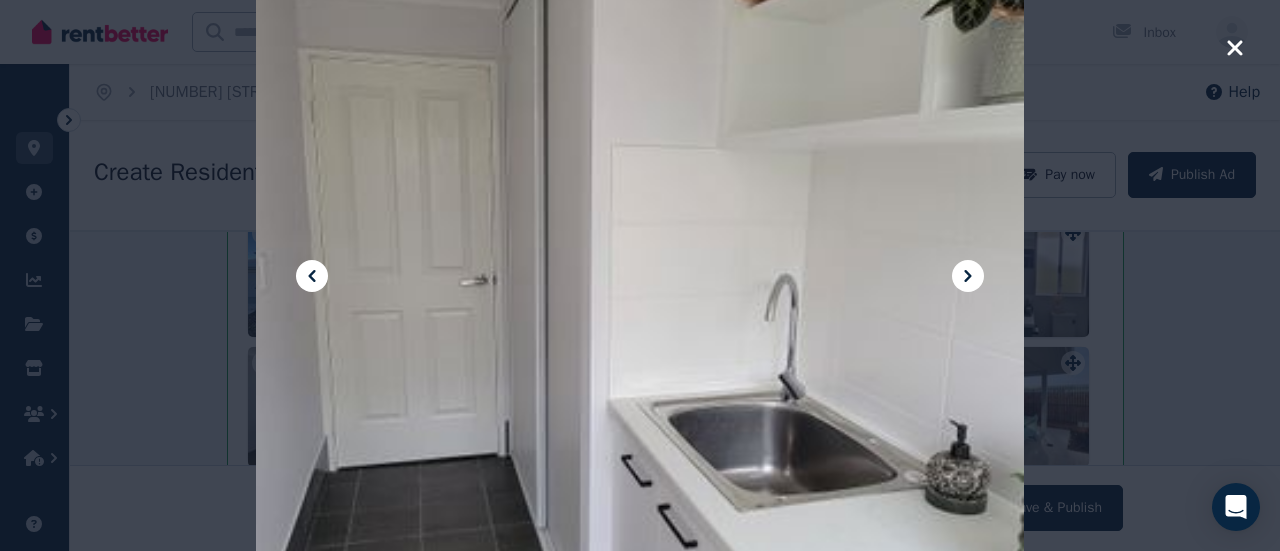 click 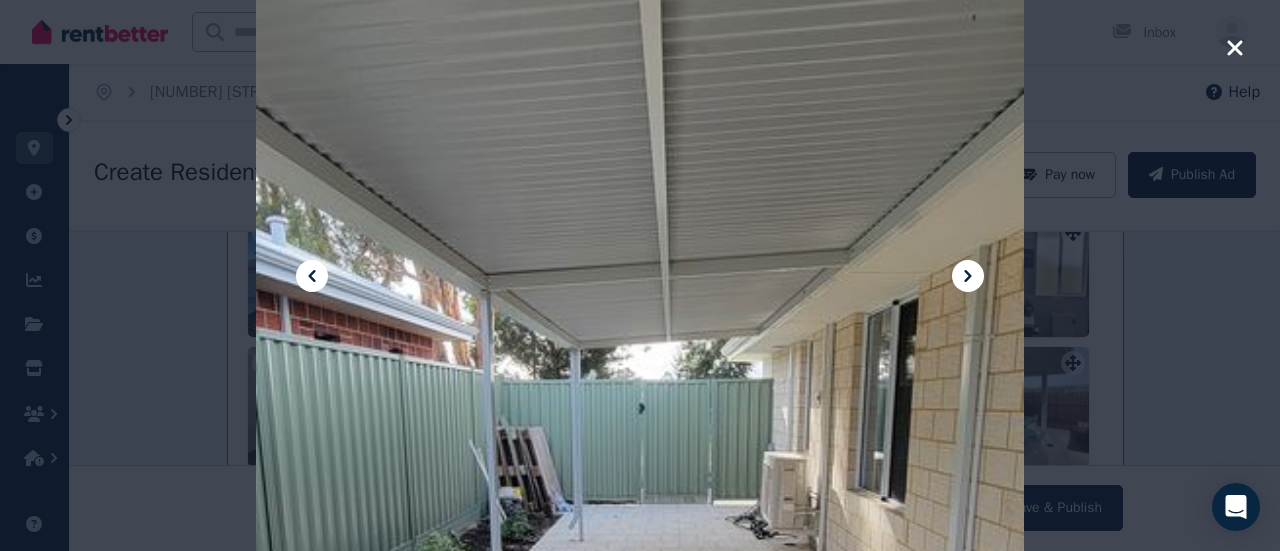 click 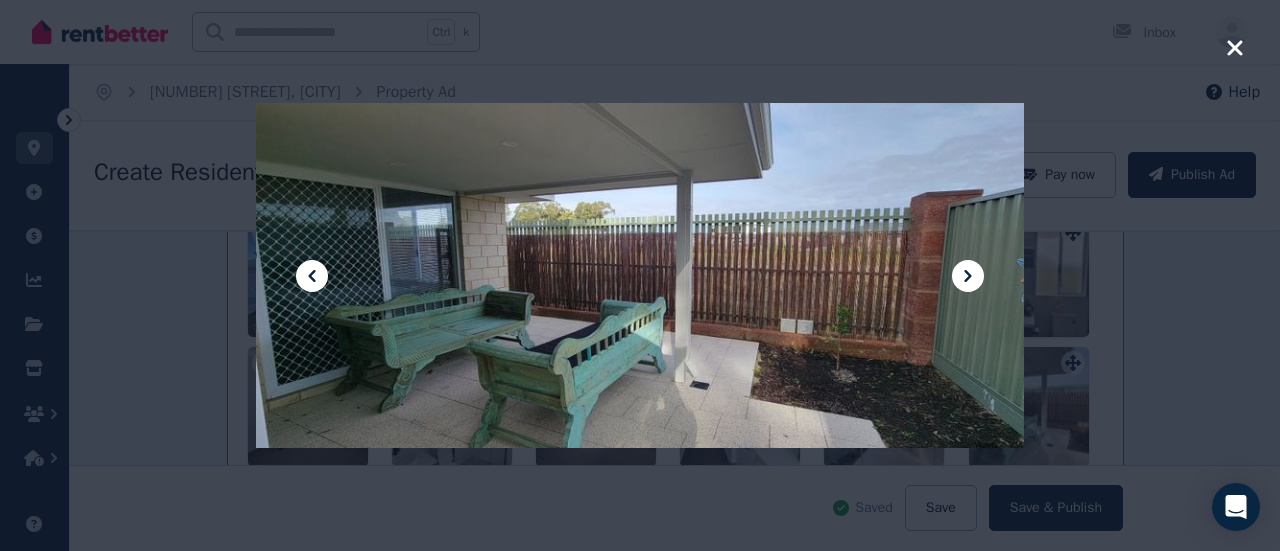 click 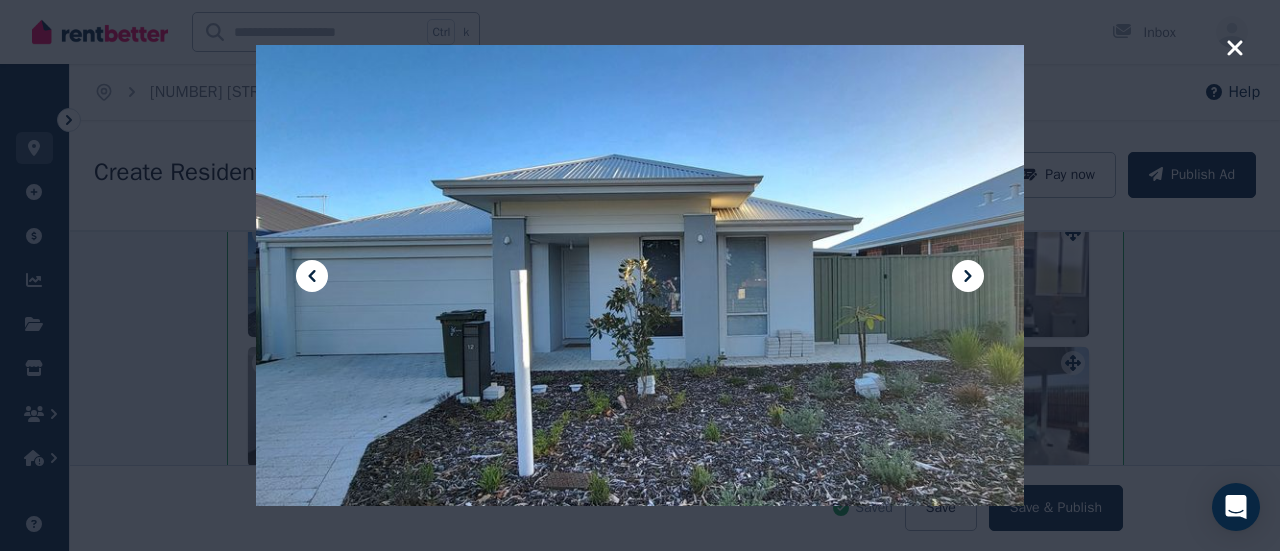 click 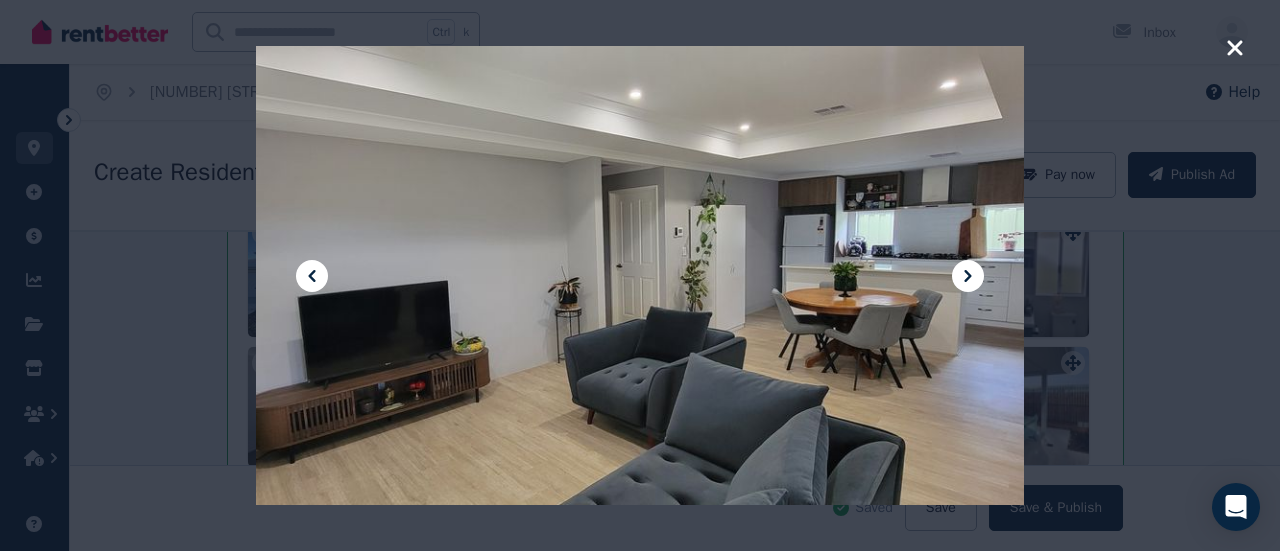 click 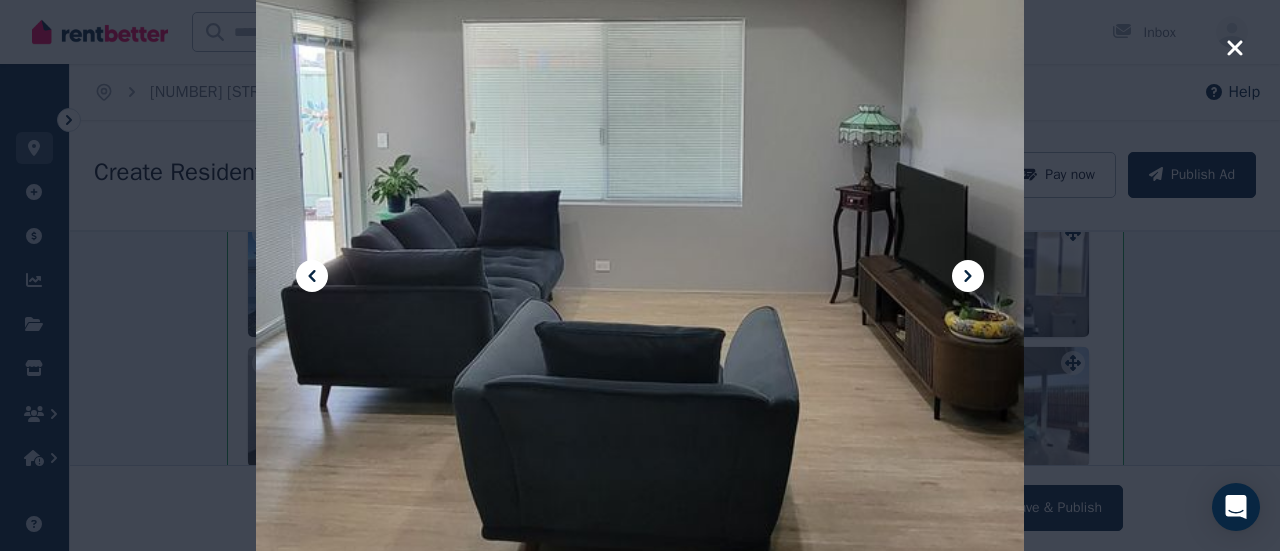 click 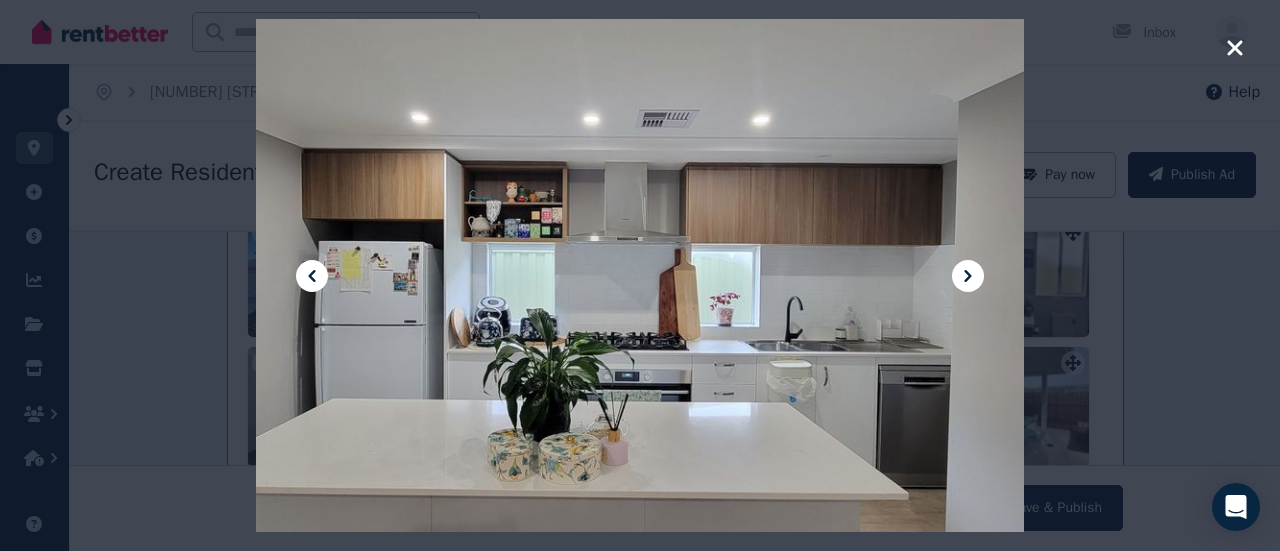 click 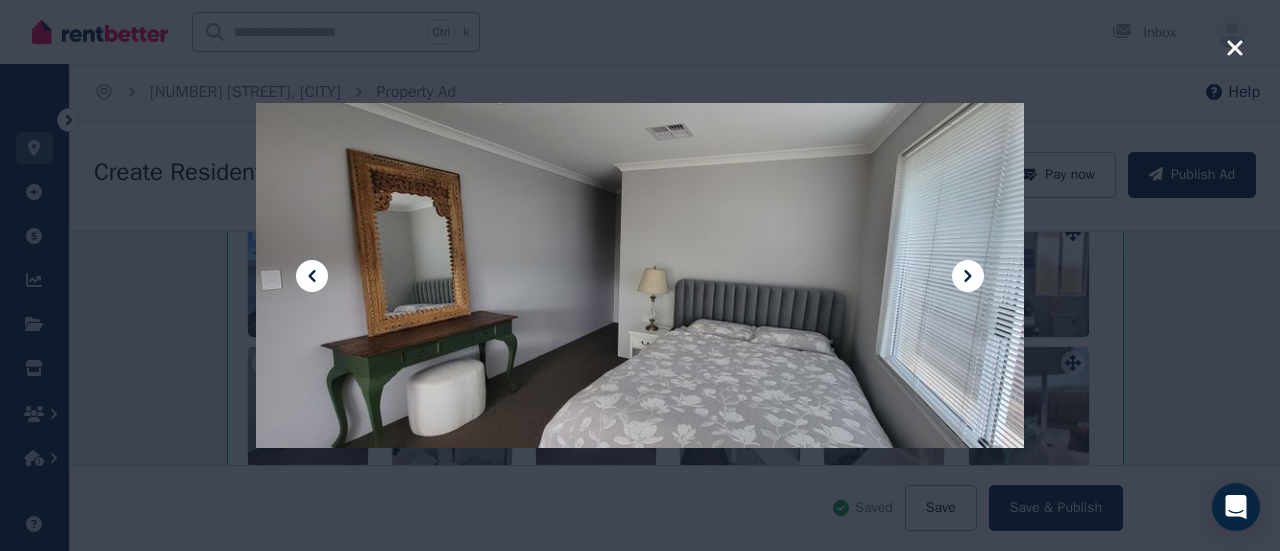 click 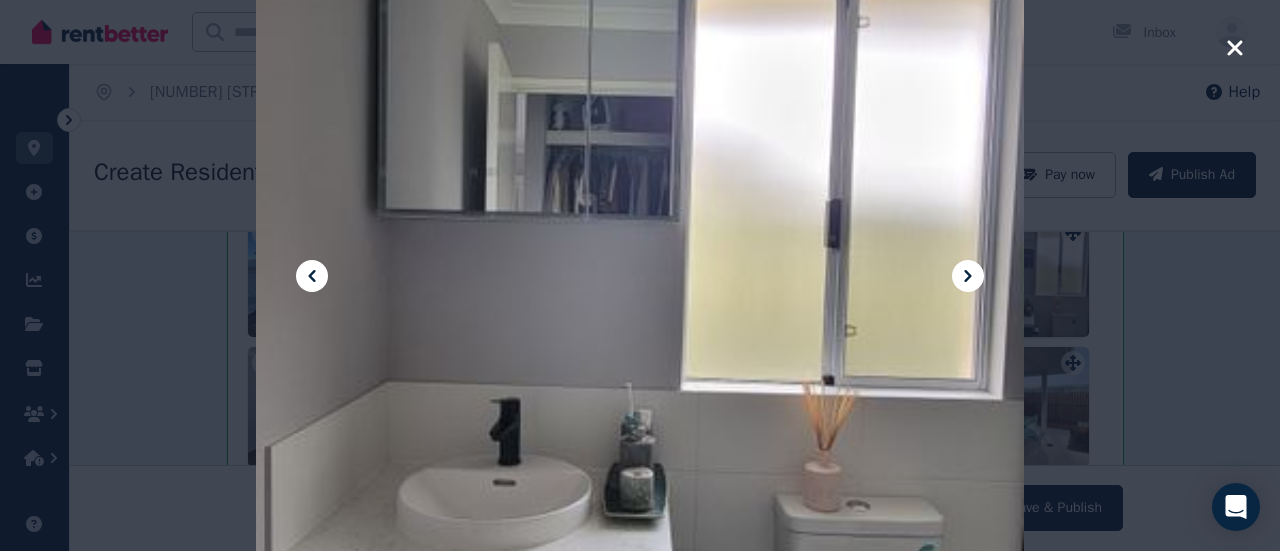 click 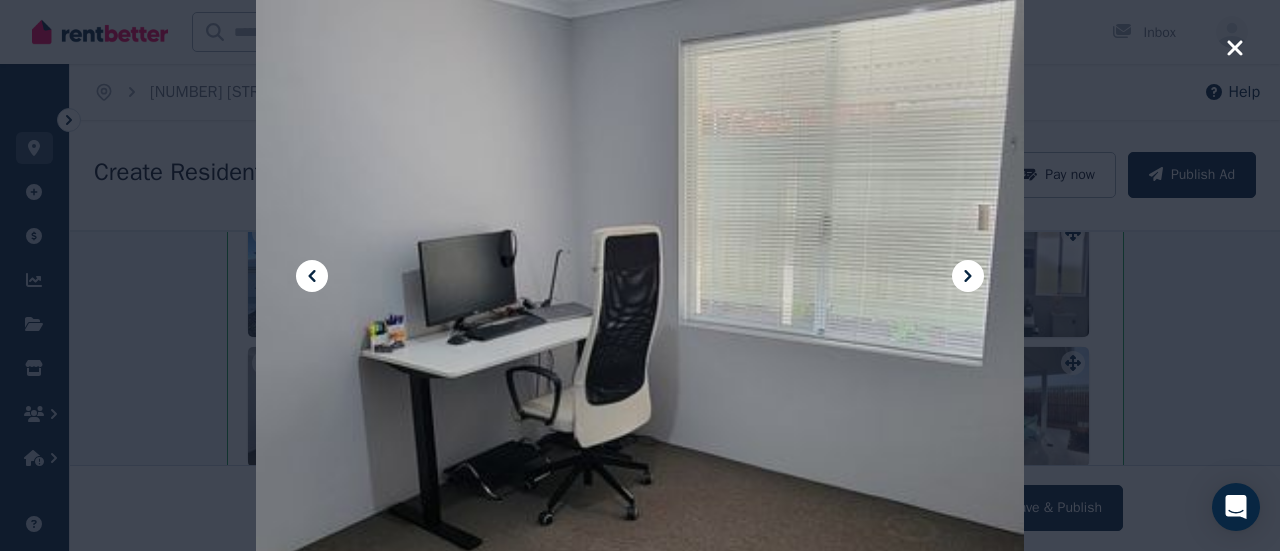 click 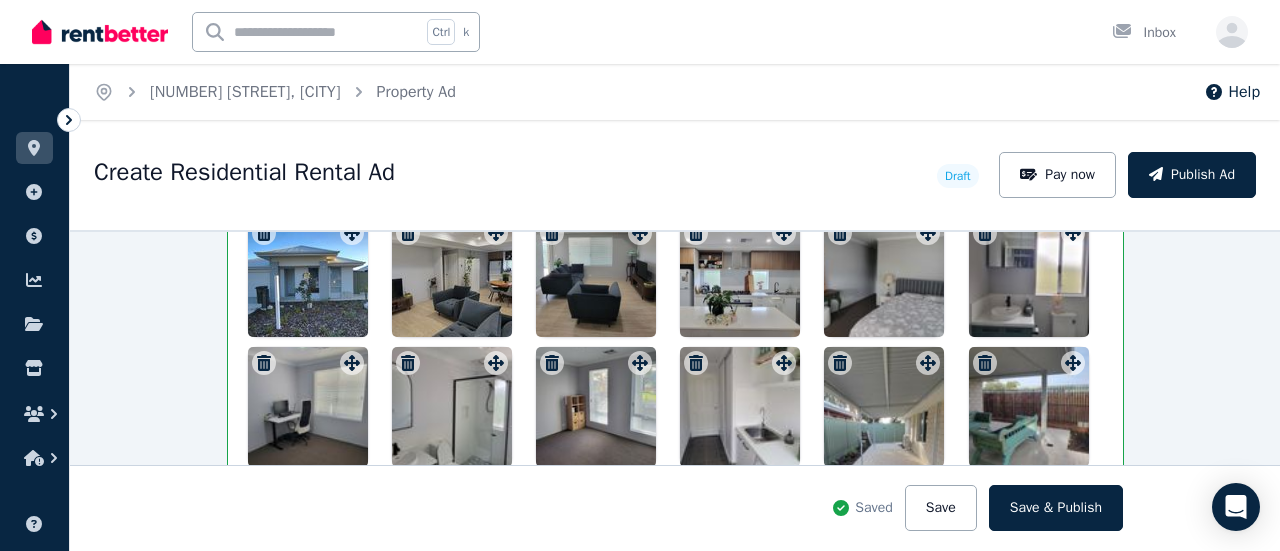 click at bounding box center [452, 407] 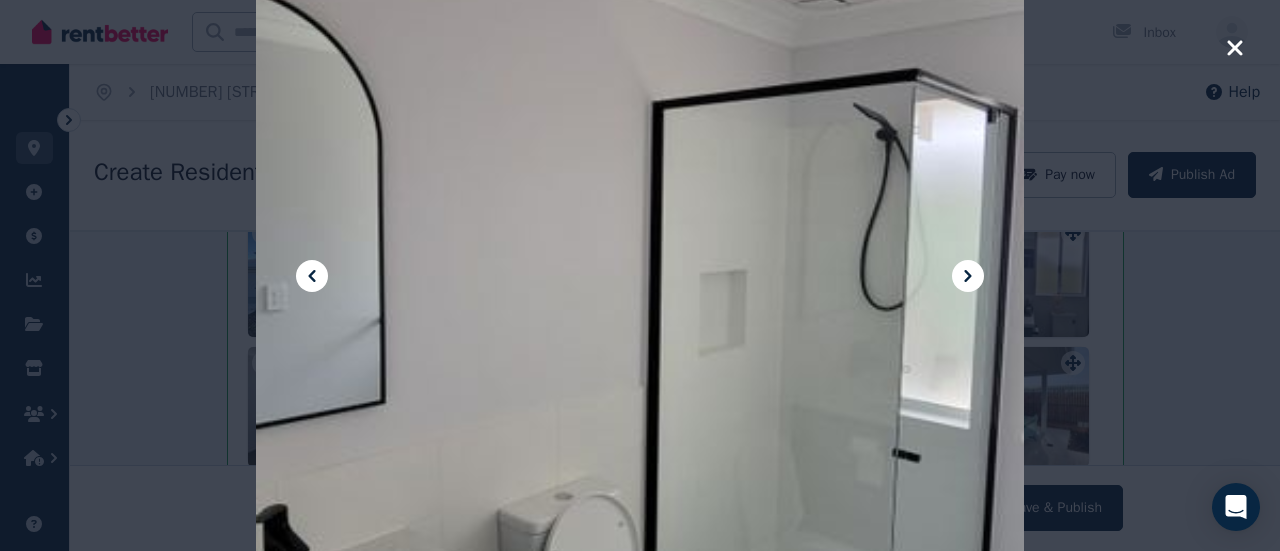 click 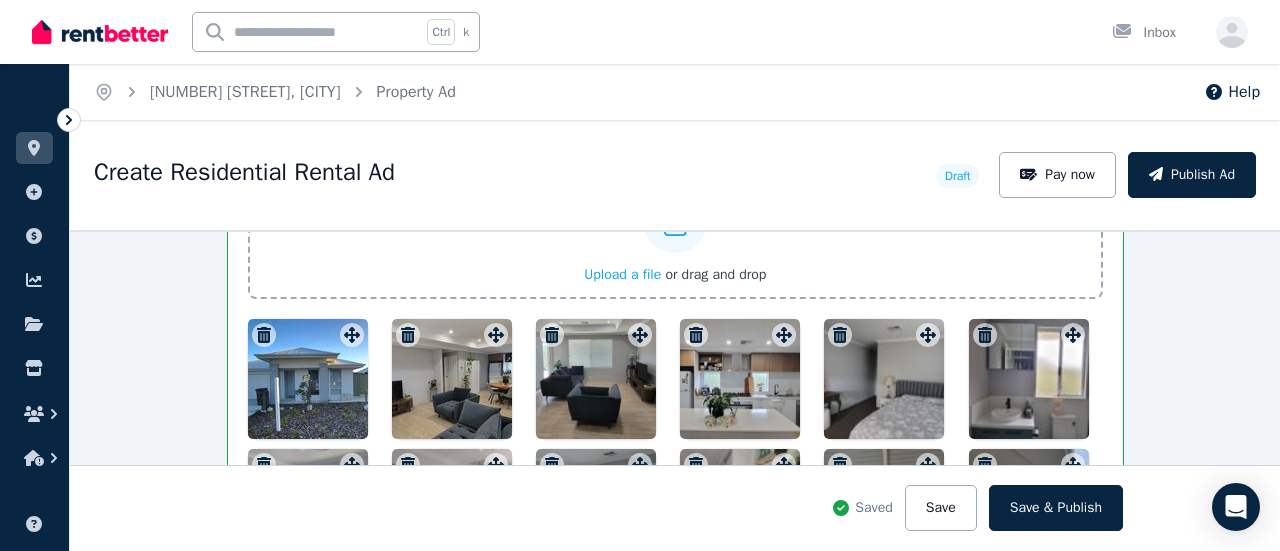 scroll, scrollTop: 2693, scrollLeft: 0, axis: vertical 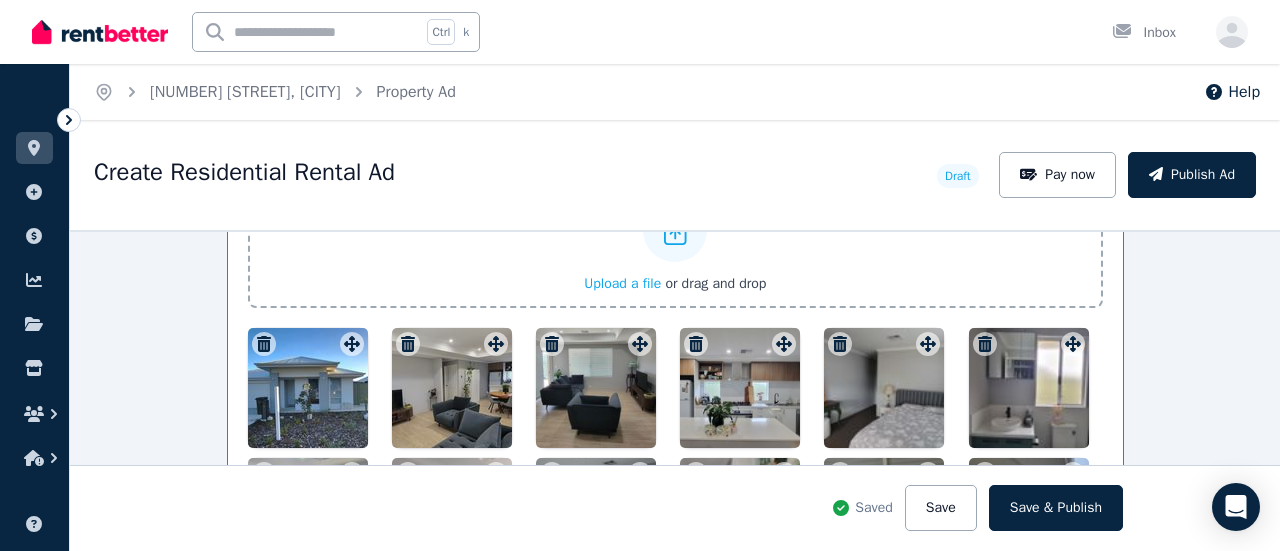 click on "Upload a file" at bounding box center (622, 283) 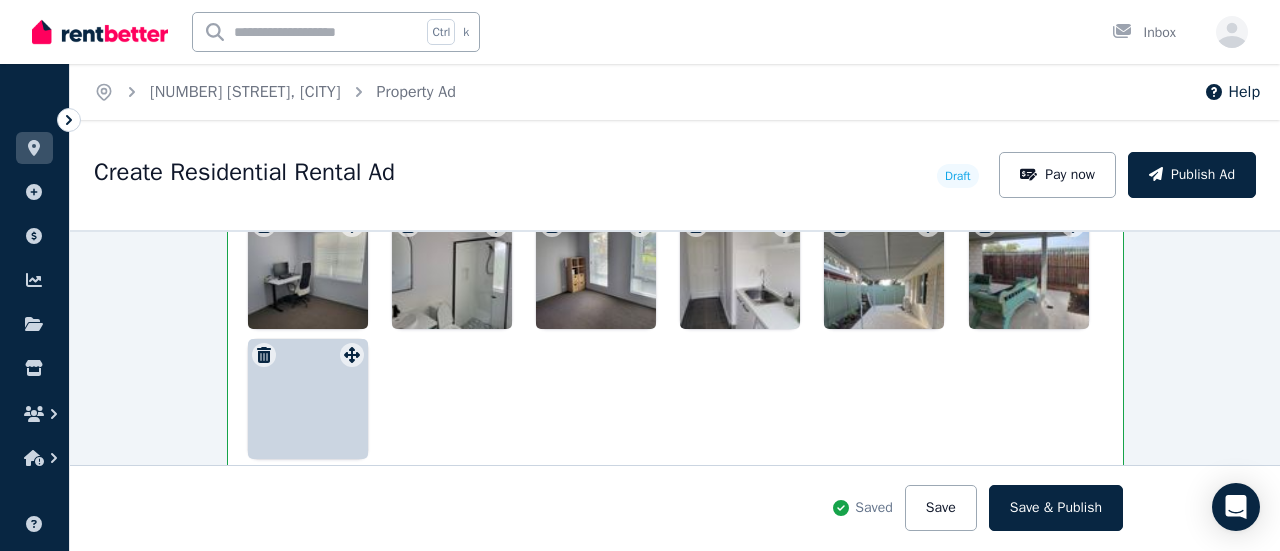 scroll, scrollTop: 2945, scrollLeft: 0, axis: vertical 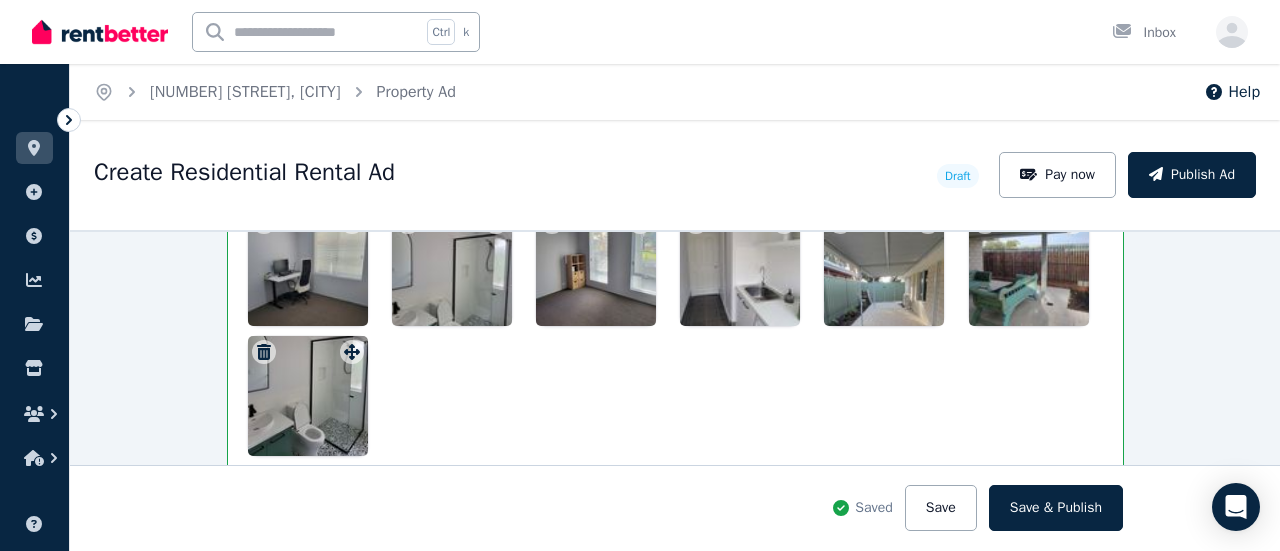 click at bounding box center [308, 396] 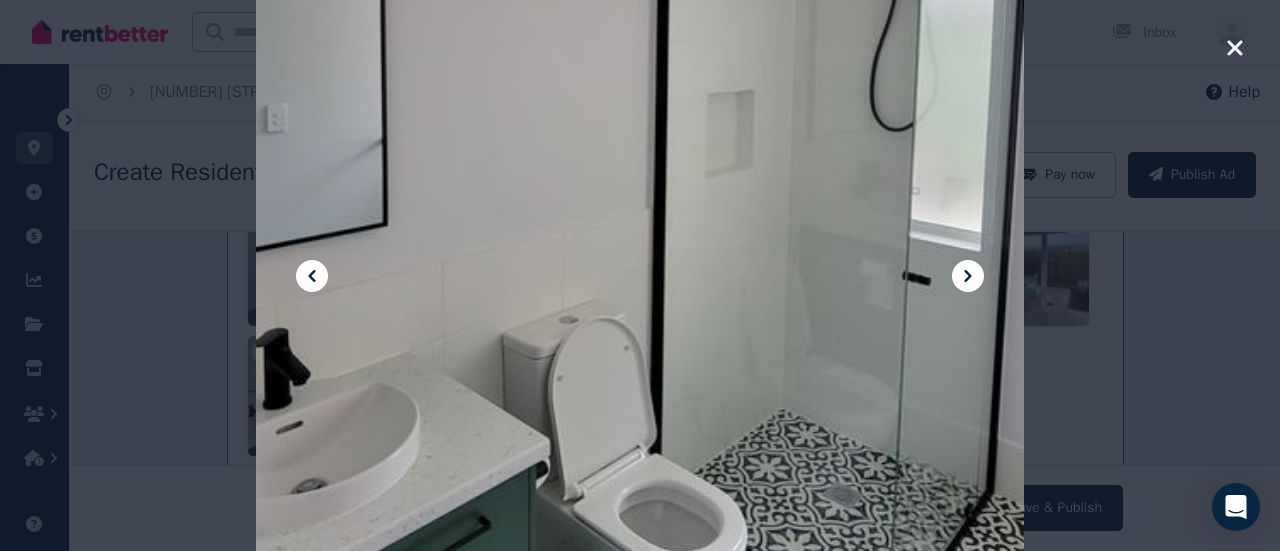 click at bounding box center [640, 275] 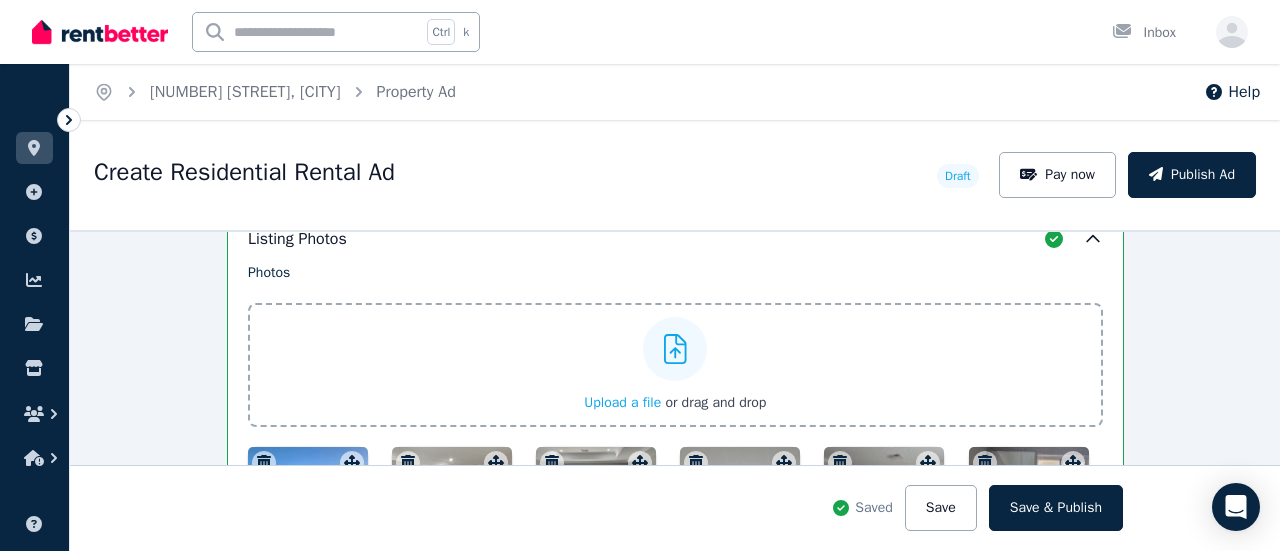 scroll, scrollTop: 2565, scrollLeft: 0, axis: vertical 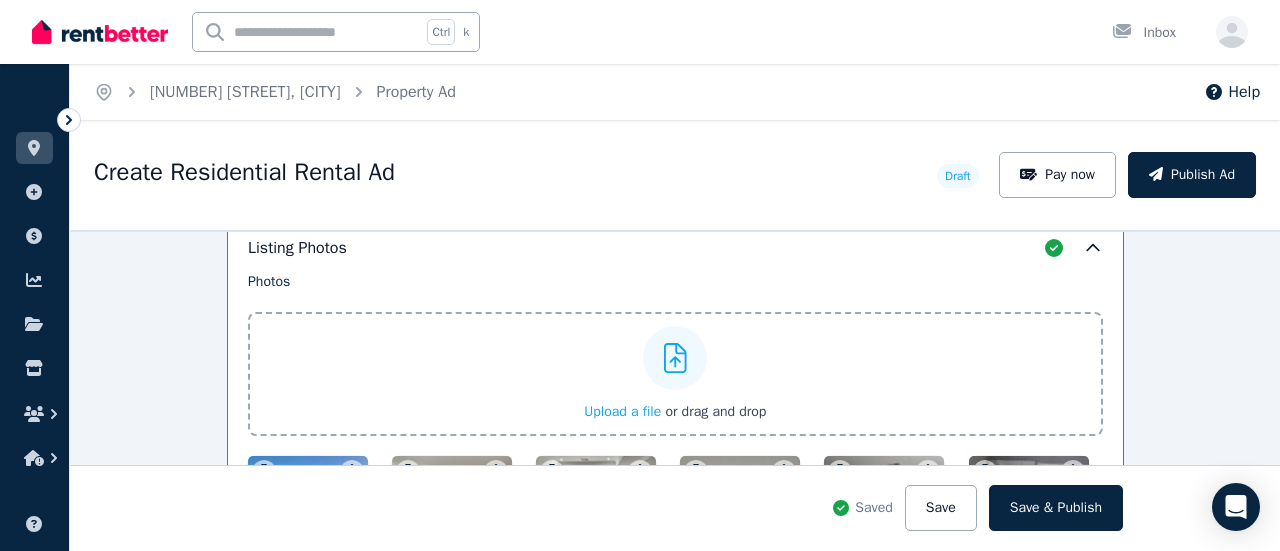 click on "Upload a file" at bounding box center [622, 411] 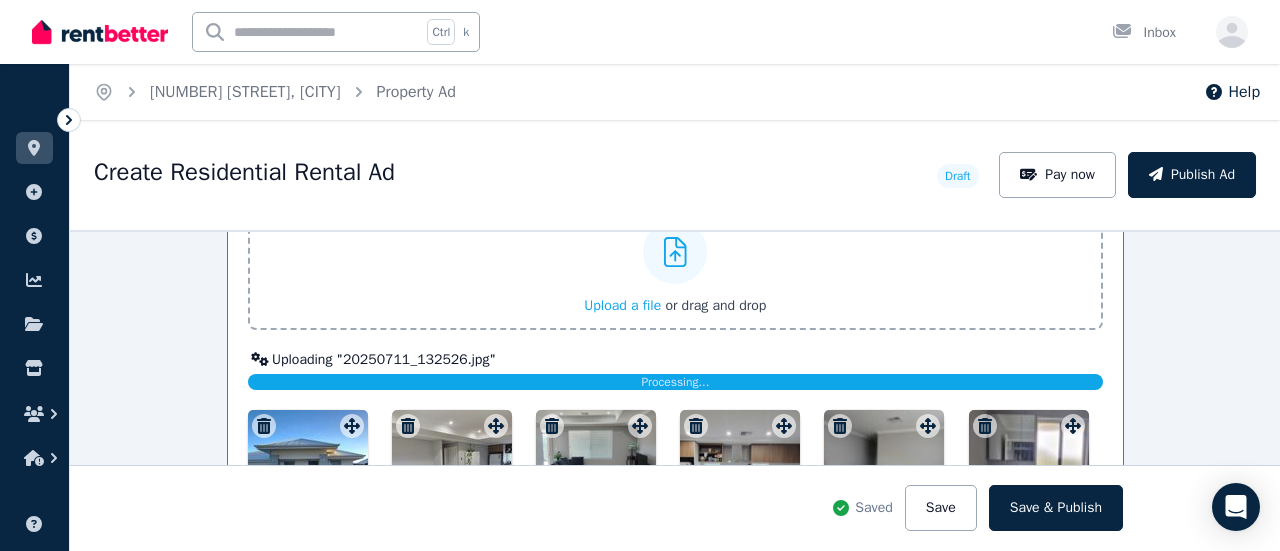 scroll, scrollTop: 2668, scrollLeft: 0, axis: vertical 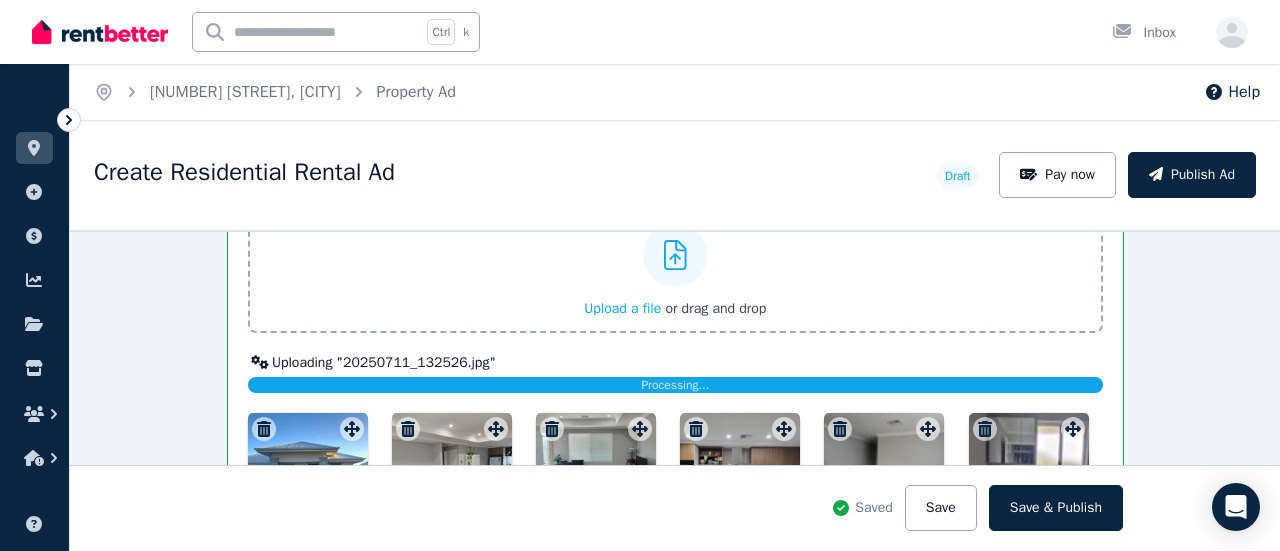 click on "Processing..." at bounding box center (675, 385) 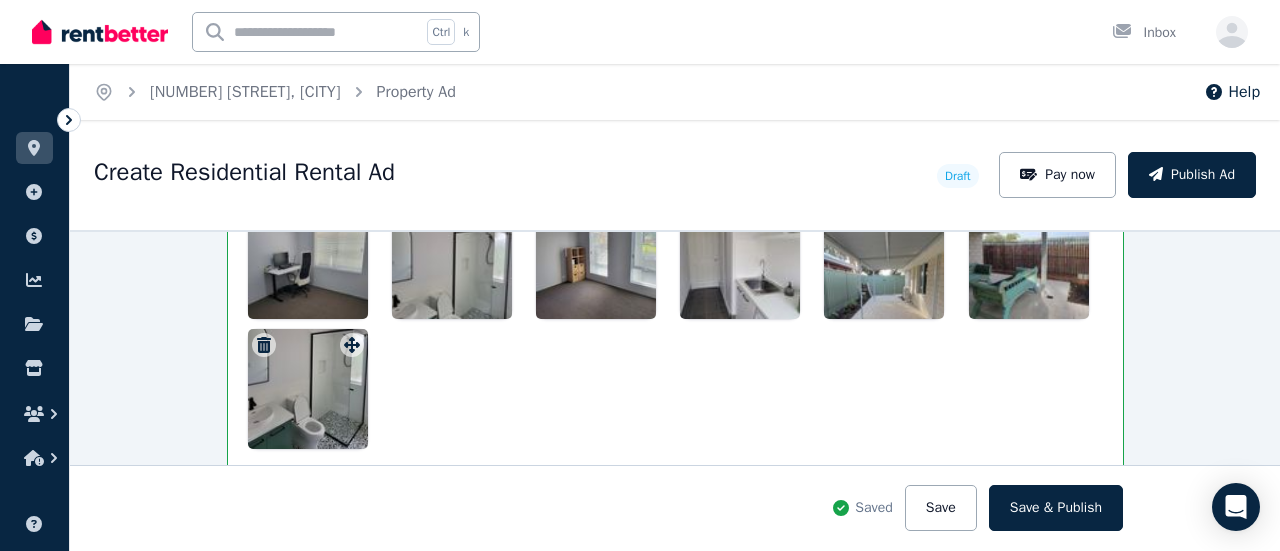 scroll, scrollTop: 2968, scrollLeft: 0, axis: vertical 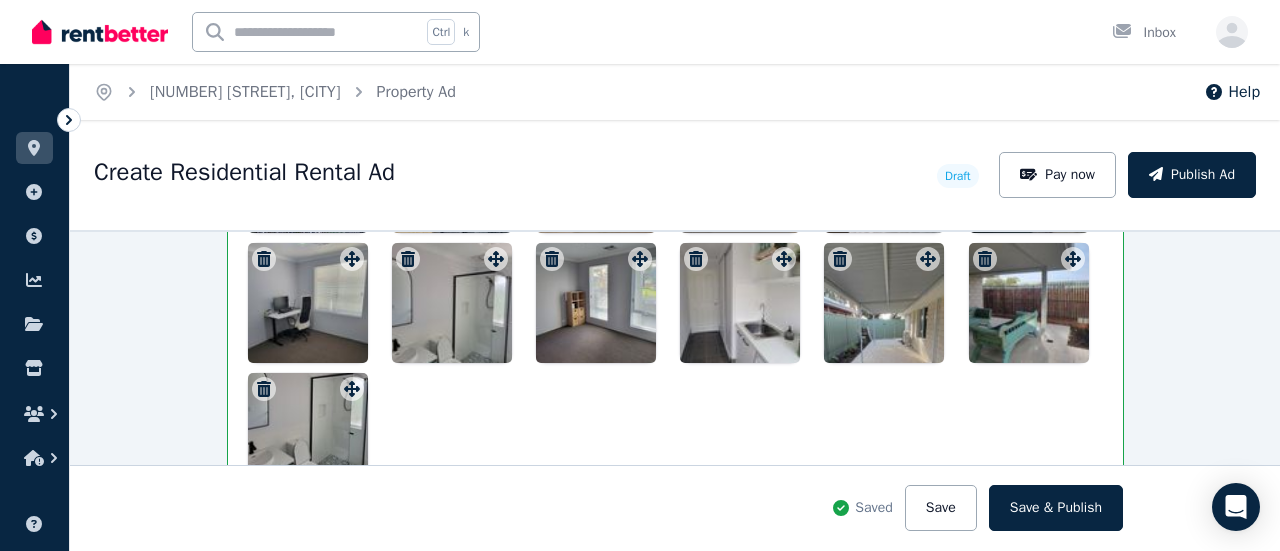 click 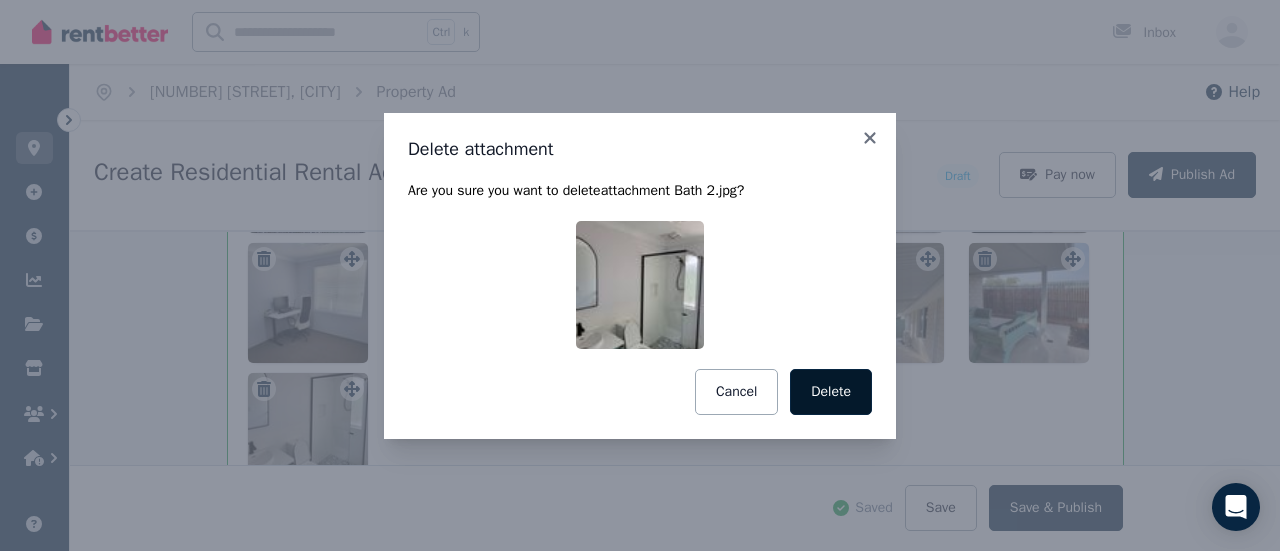 click on "Delete" at bounding box center (831, 392) 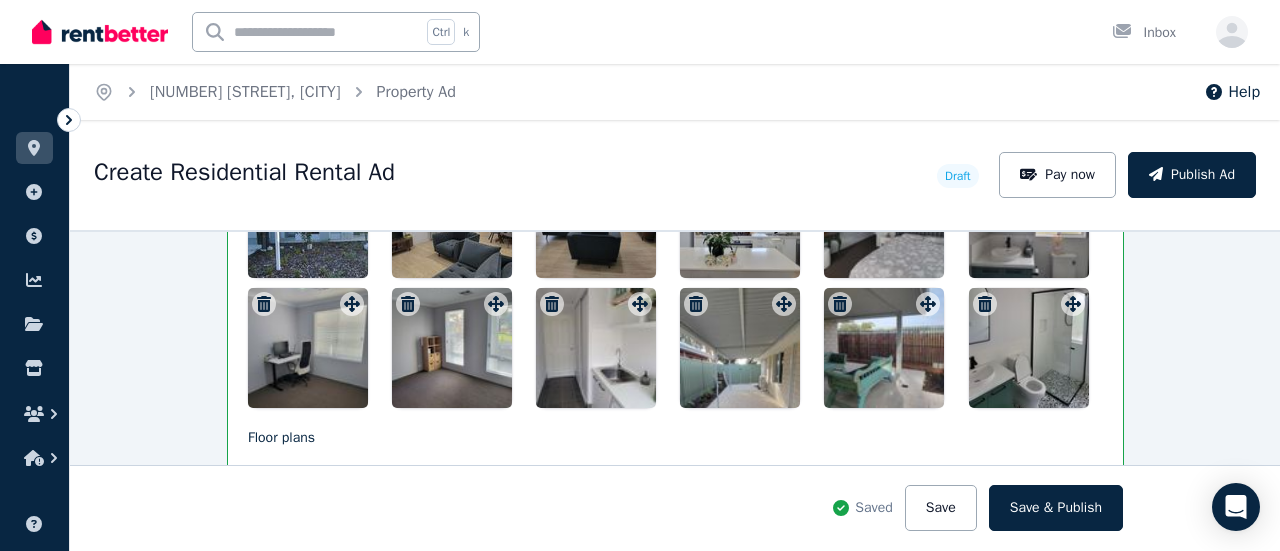 scroll, scrollTop: 2968, scrollLeft: 0, axis: vertical 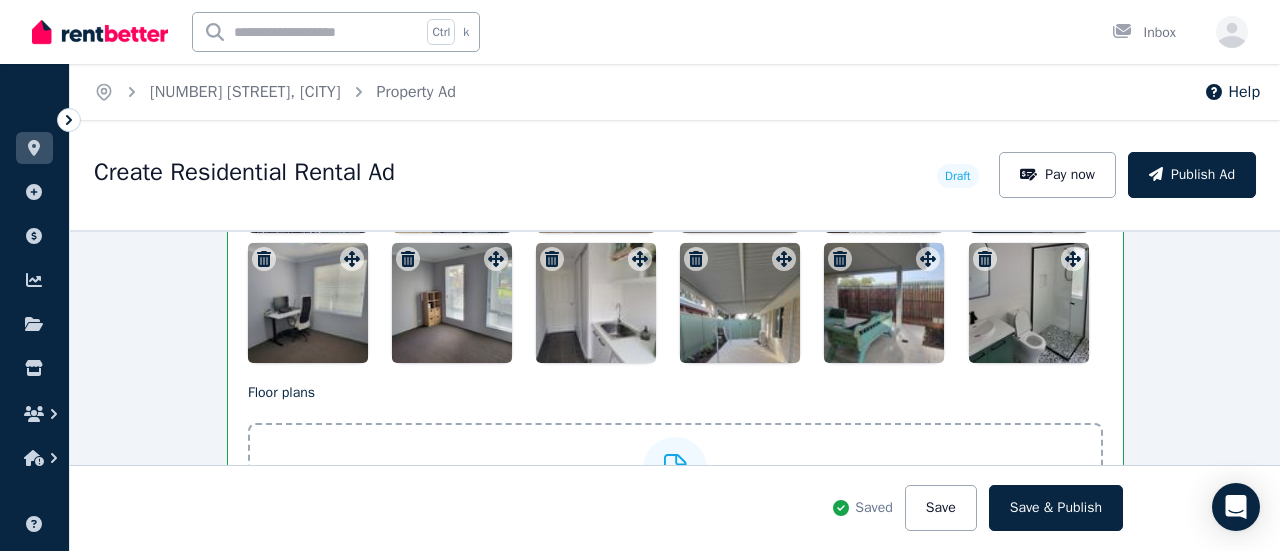 click at bounding box center [1029, 303] 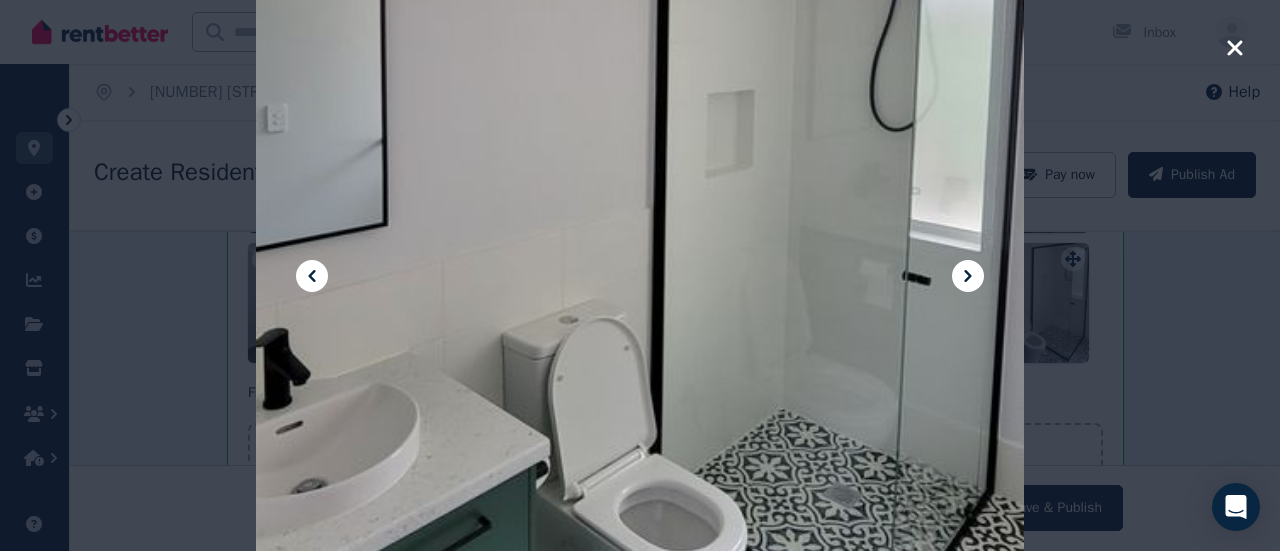 click at bounding box center [640, 275] 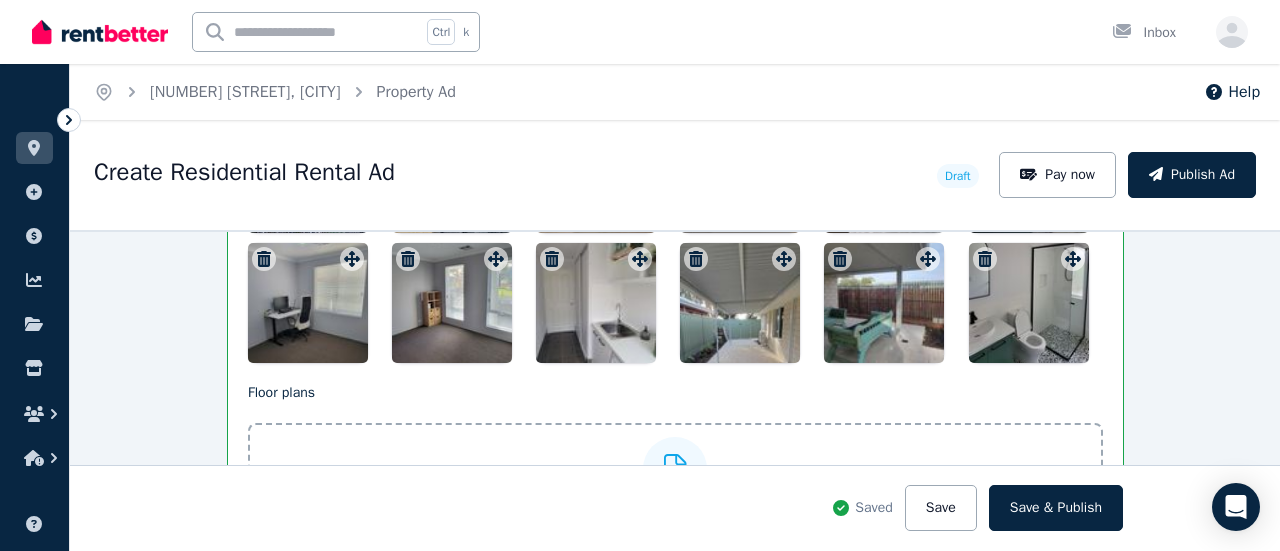 click 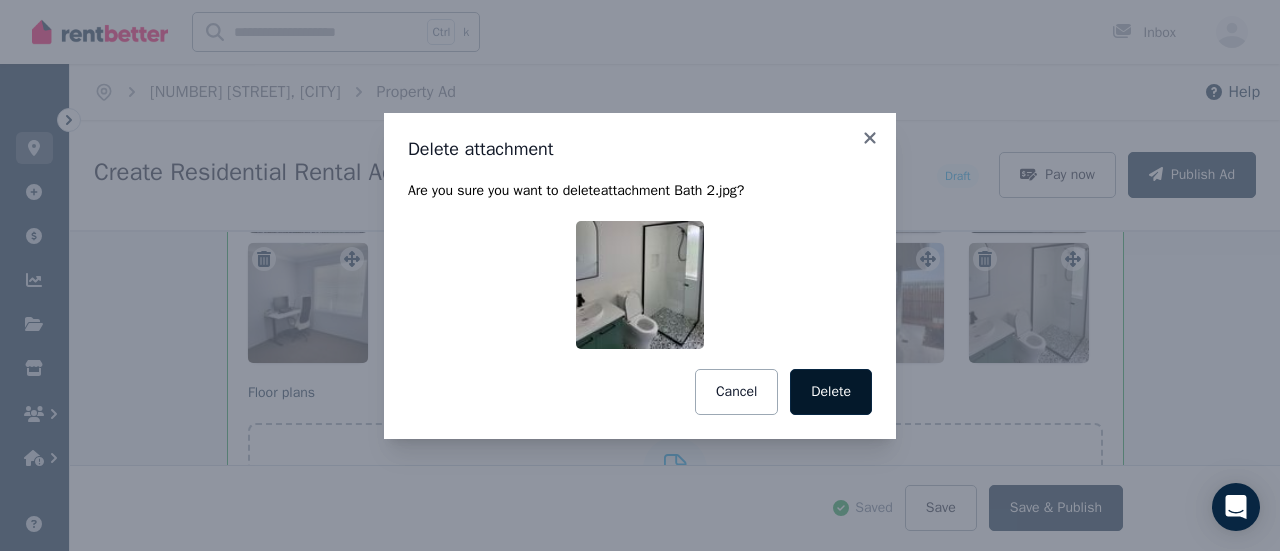 click on "Delete" at bounding box center (831, 392) 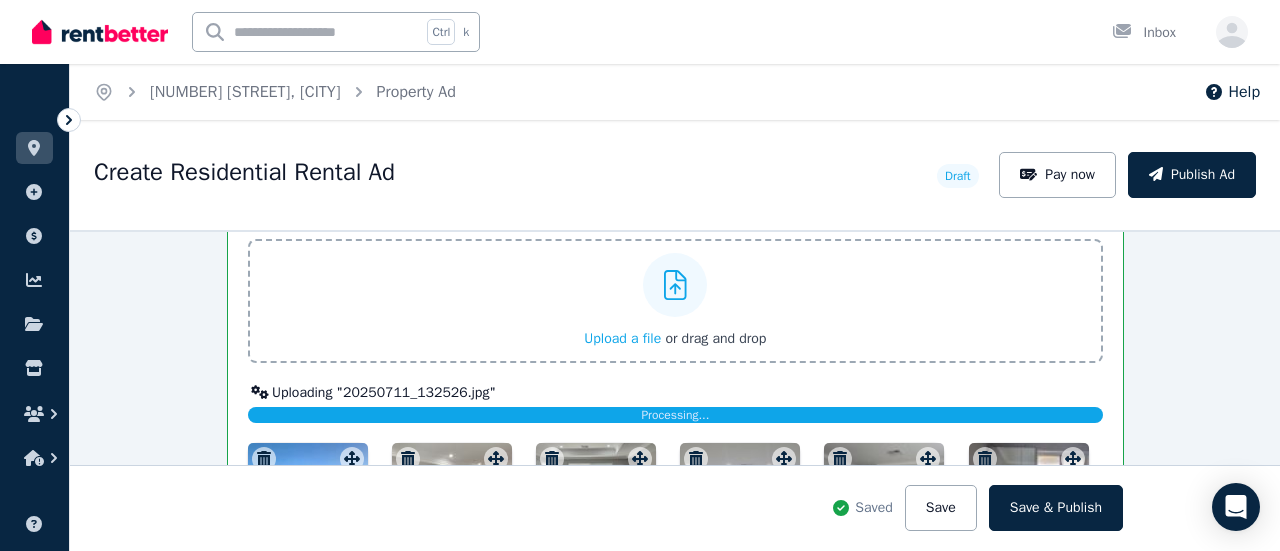 scroll, scrollTop: 2668, scrollLeft: 0, axis: vertical 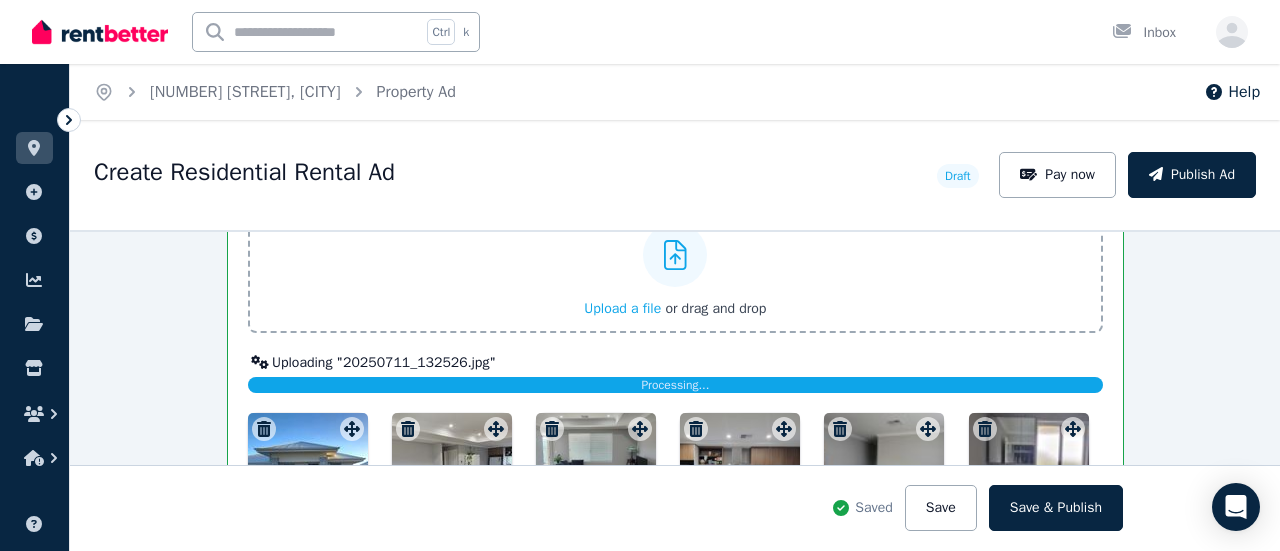 click on "Processing..." at bounding box center (675, 385) 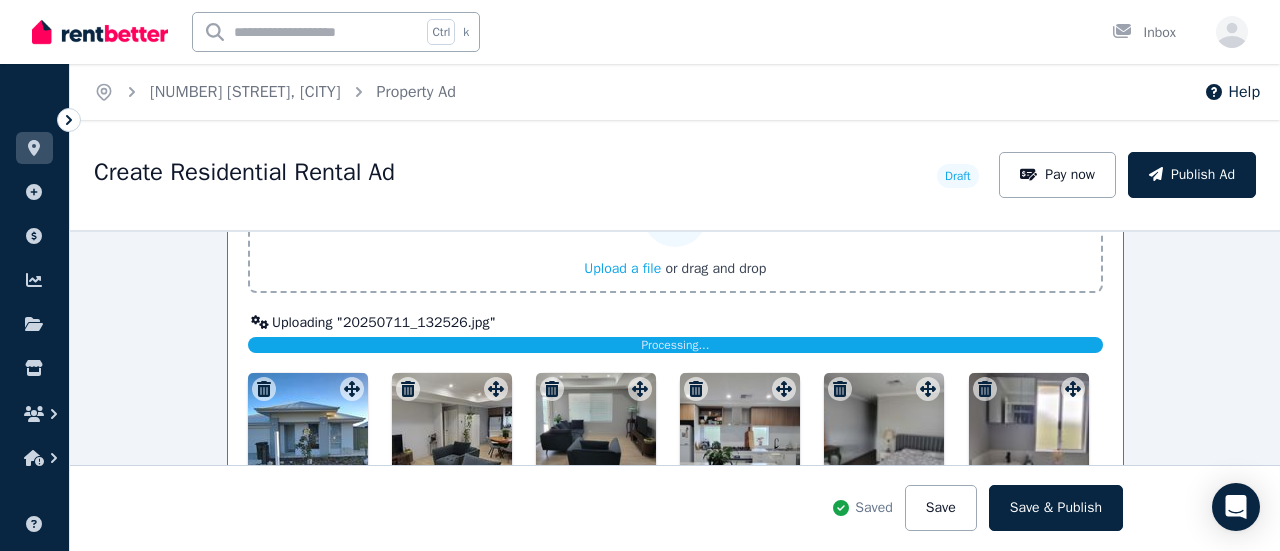 scroll, scrollTop: 2668, scrollLeft: 0, axis: vertical 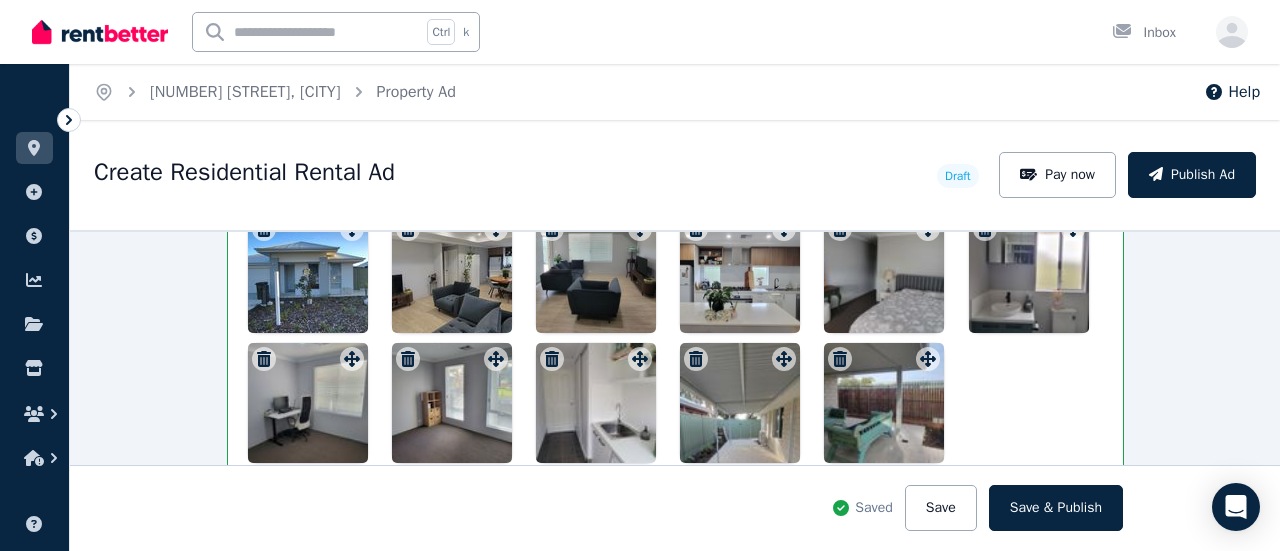 click 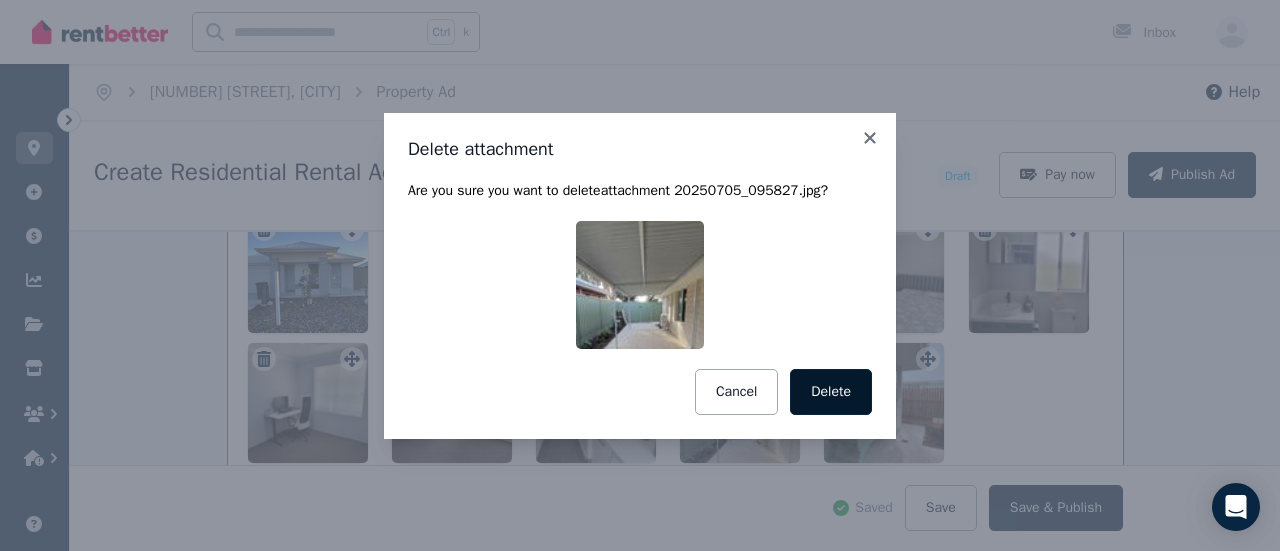 click on "Delete" at bounding box center (831, 392) 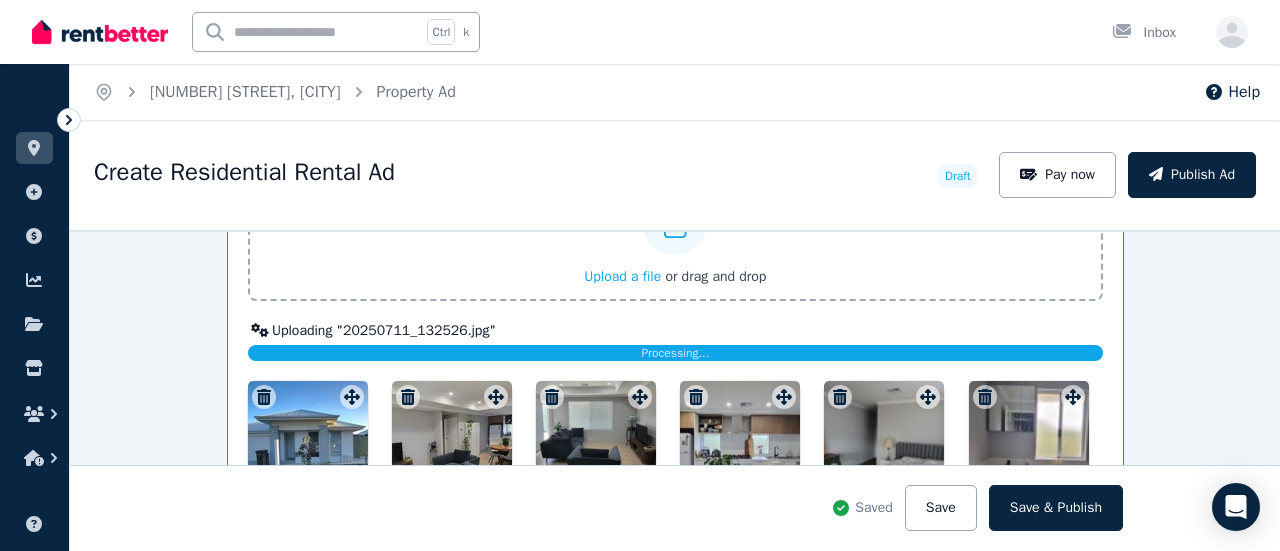 scroll, scrollTop: 2668, scrollLeft: 0, axis: vertical 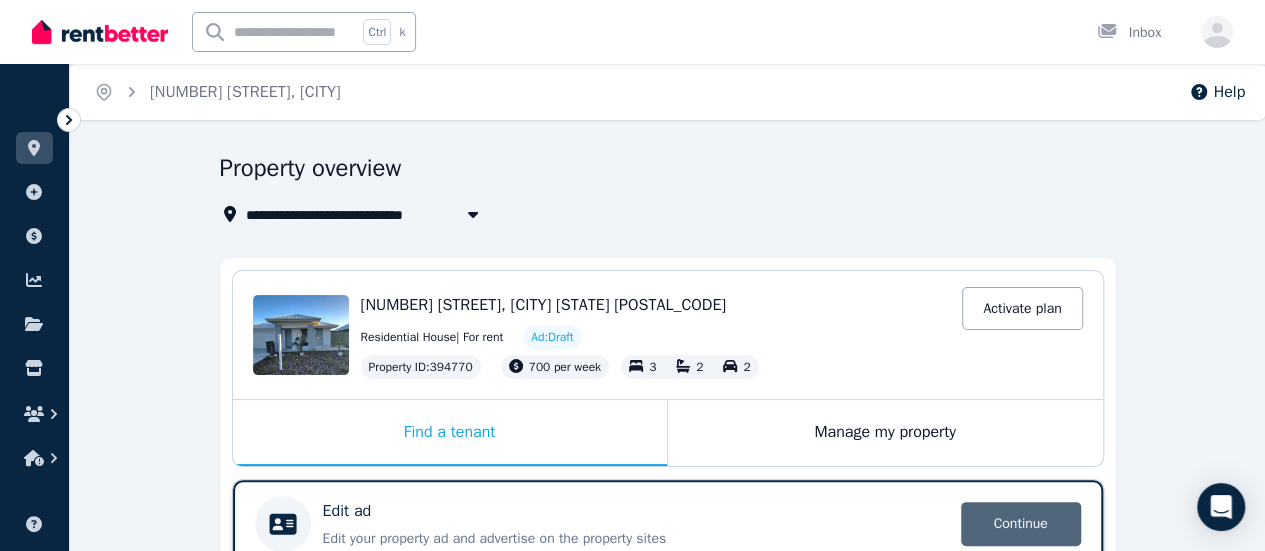 click on "Continue" at bounding box center [1021, 524] 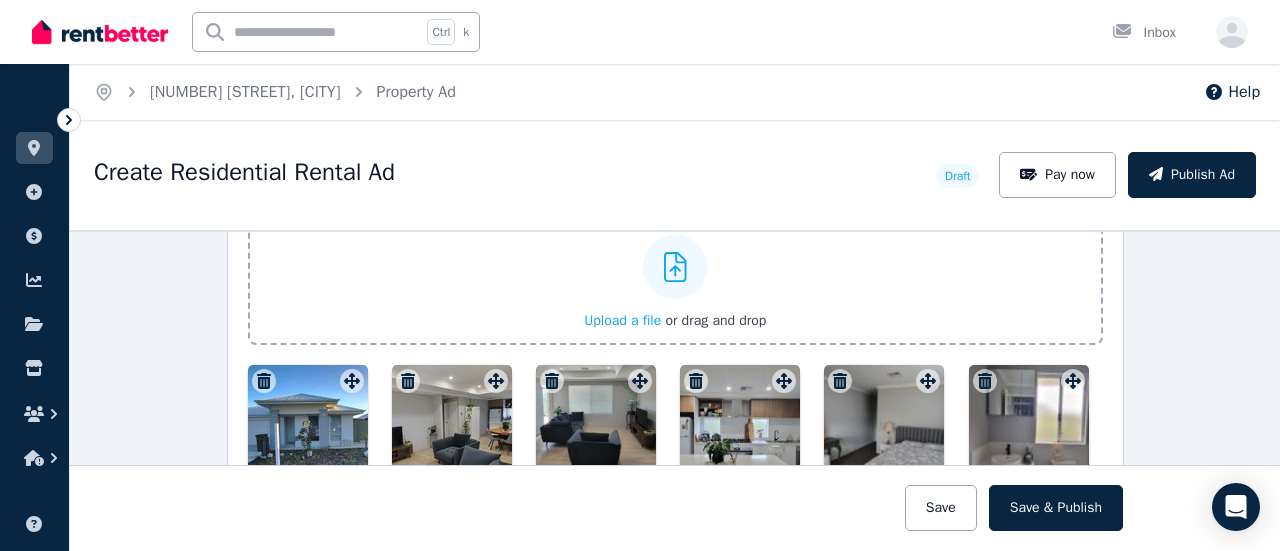 scroll, scrollTop: 2400, scrollLeft: 0, axis: vertical 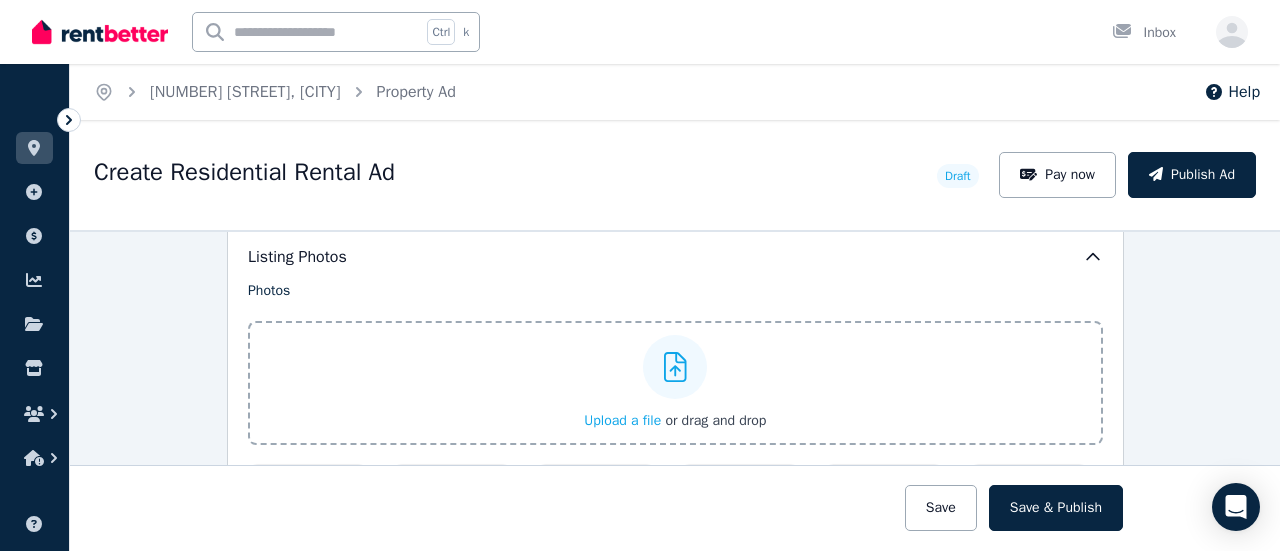 click on "Upload a file" at bounding box center [622, 420] 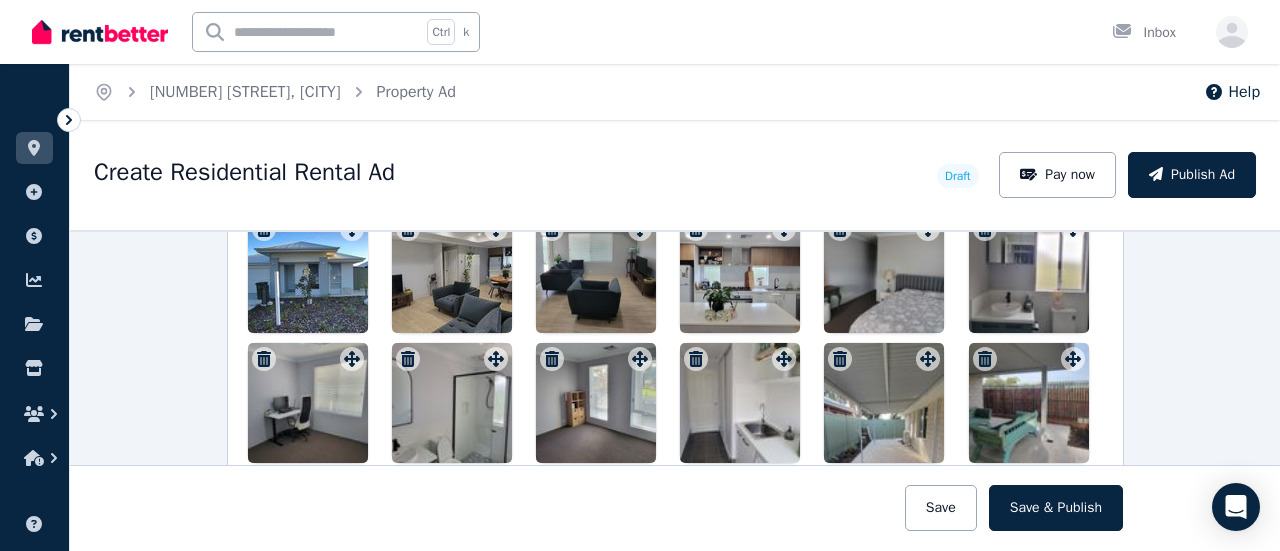 scroll, scrollTop: 2800, scrollLeft: 0, axis: vertical 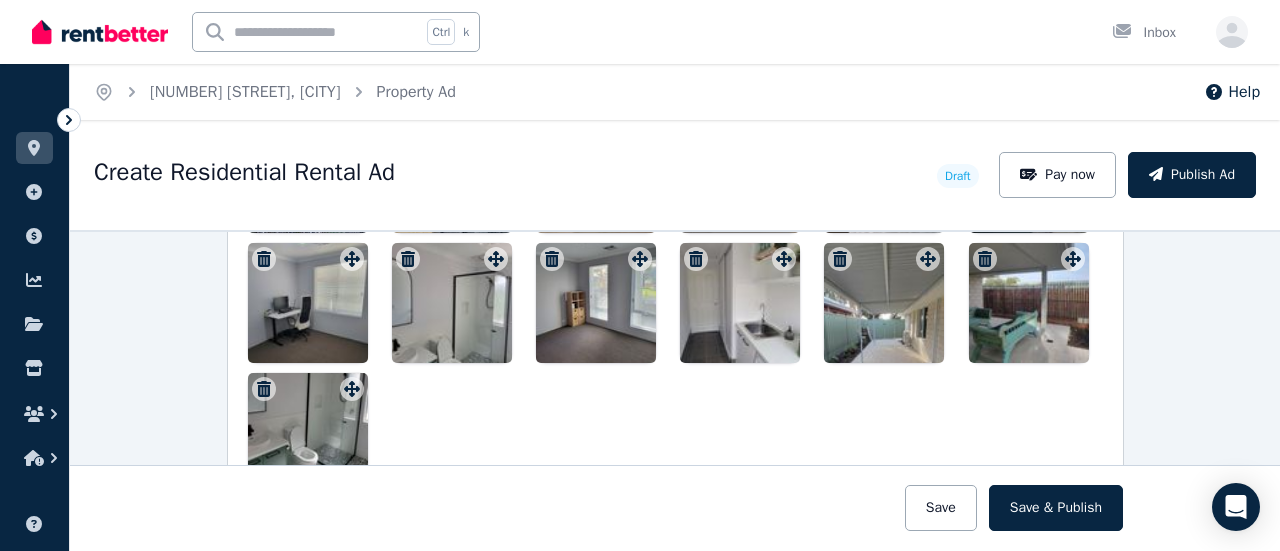click at bounding box center (308, 433) 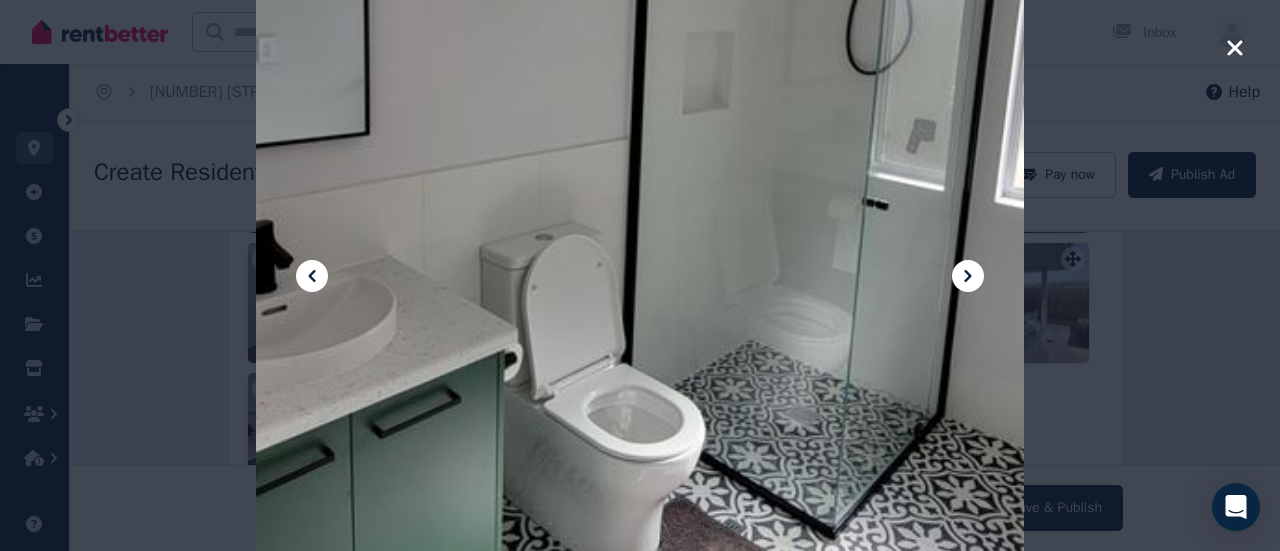 scroll, scrollTop: 2752, scrollLeft: 0, axis: vertical 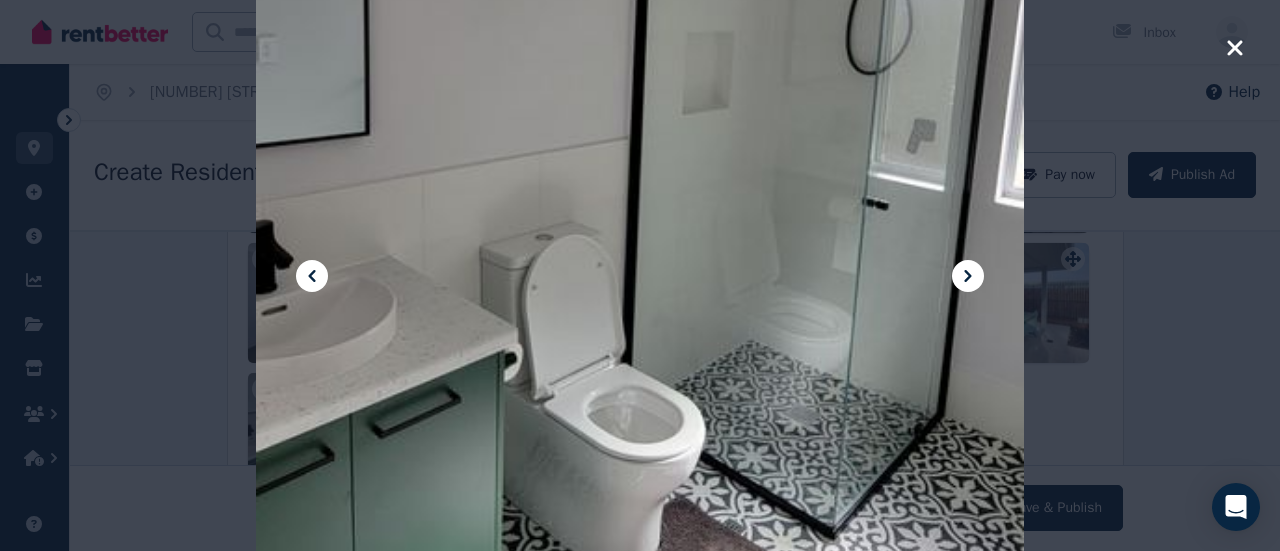 click 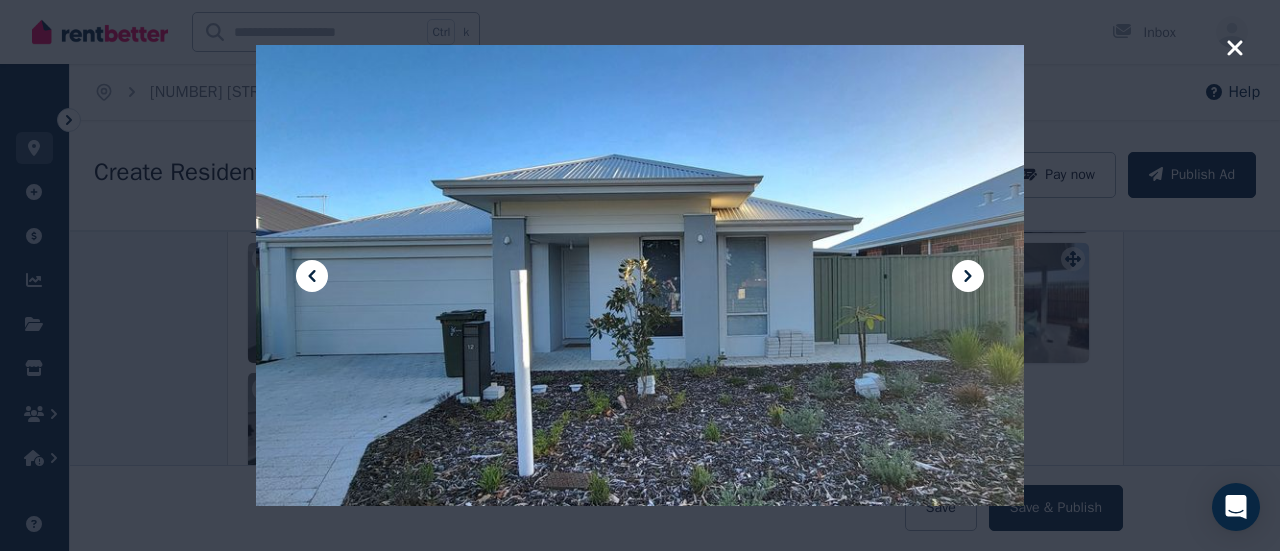 click 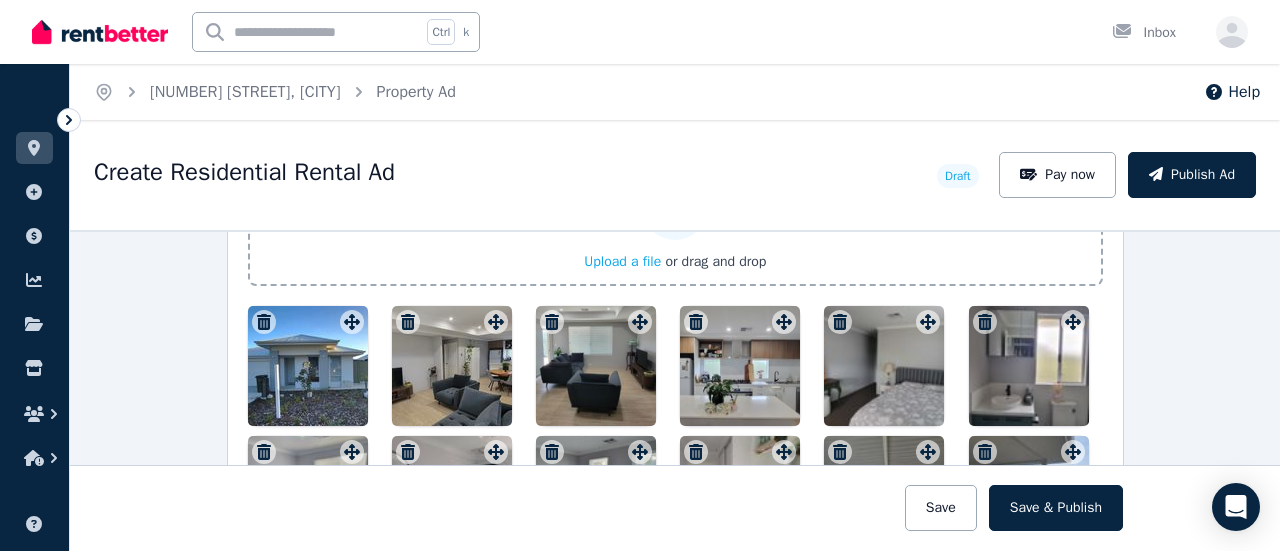 scroll, scrollTop: 2552, scrollLeft: 0, axis: vertical 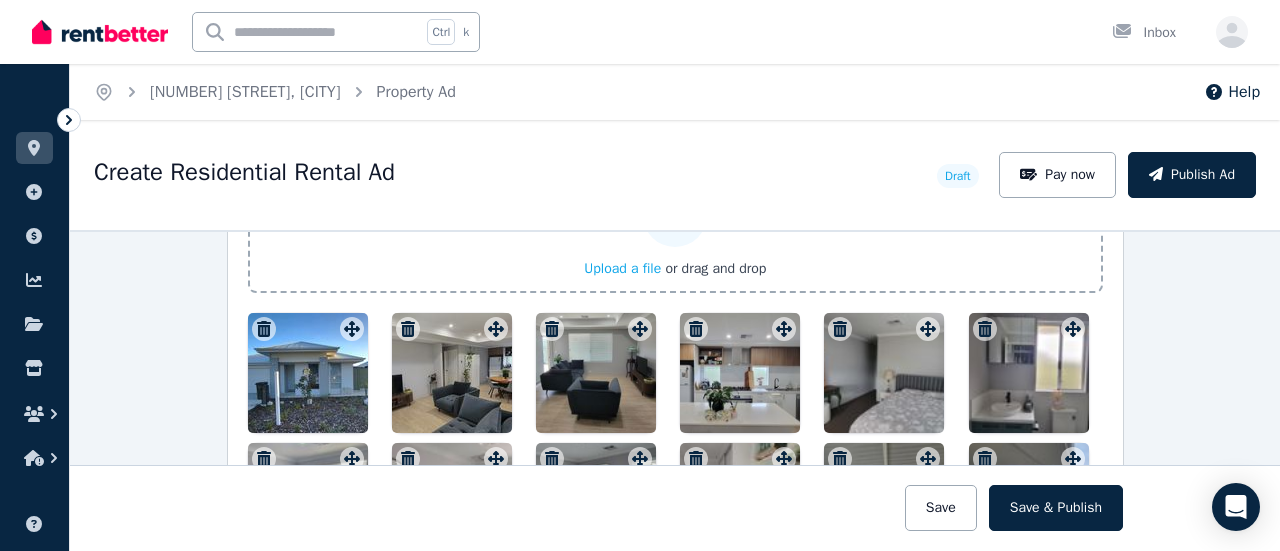 click at bounding box center [1029, 373] 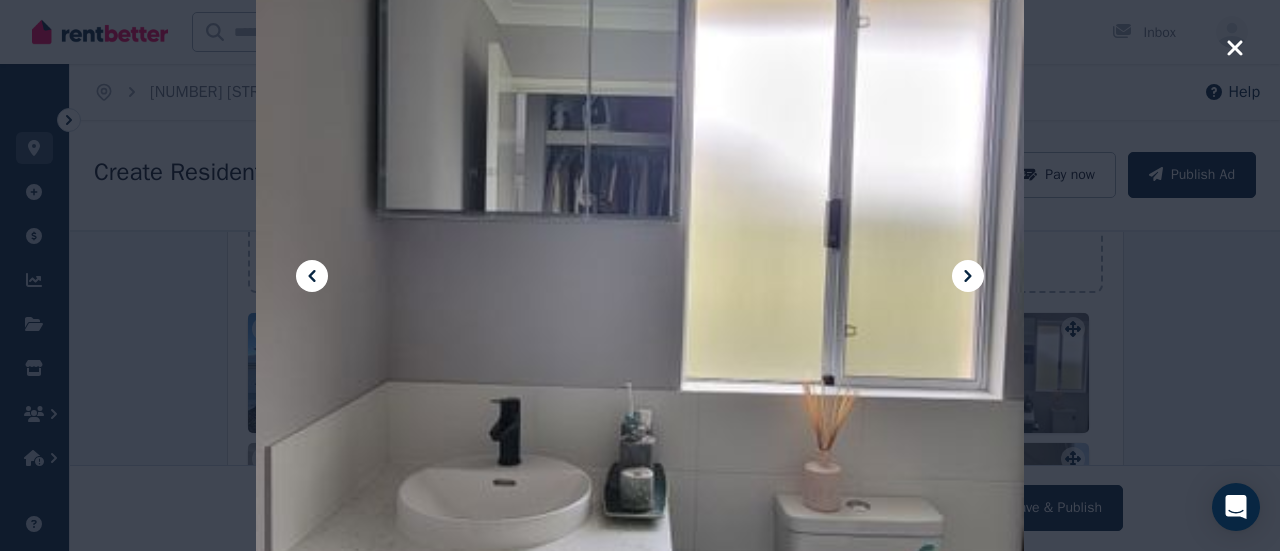 click 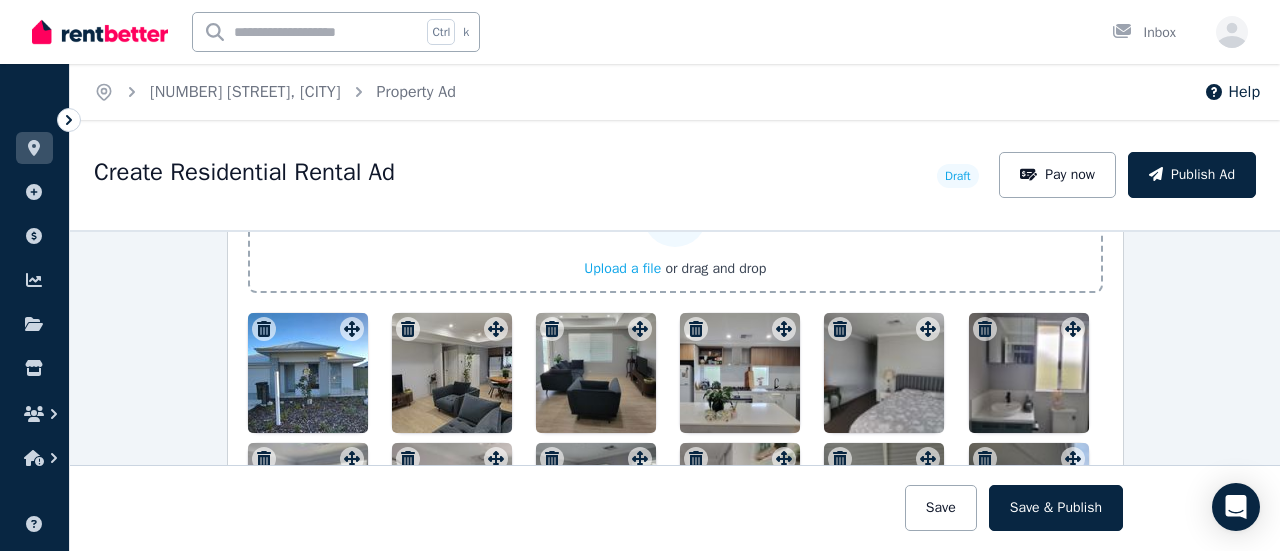 click on "Upload a file" at bounding box center [622, 268] 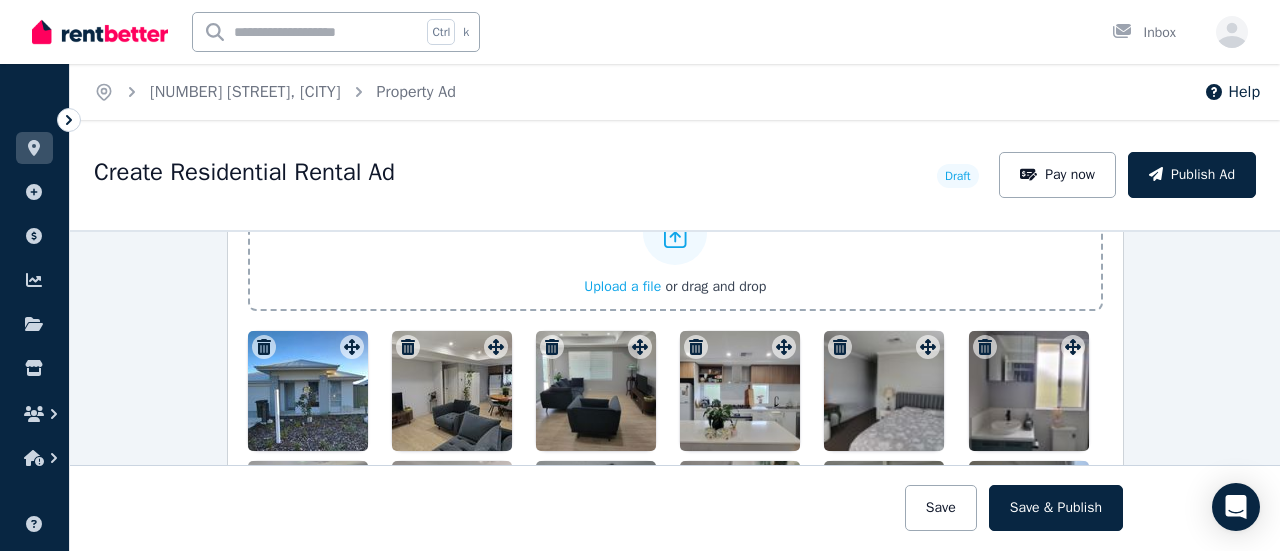 scroll, scrollTop: 2552, scrollLeft: 0, axis: vertical 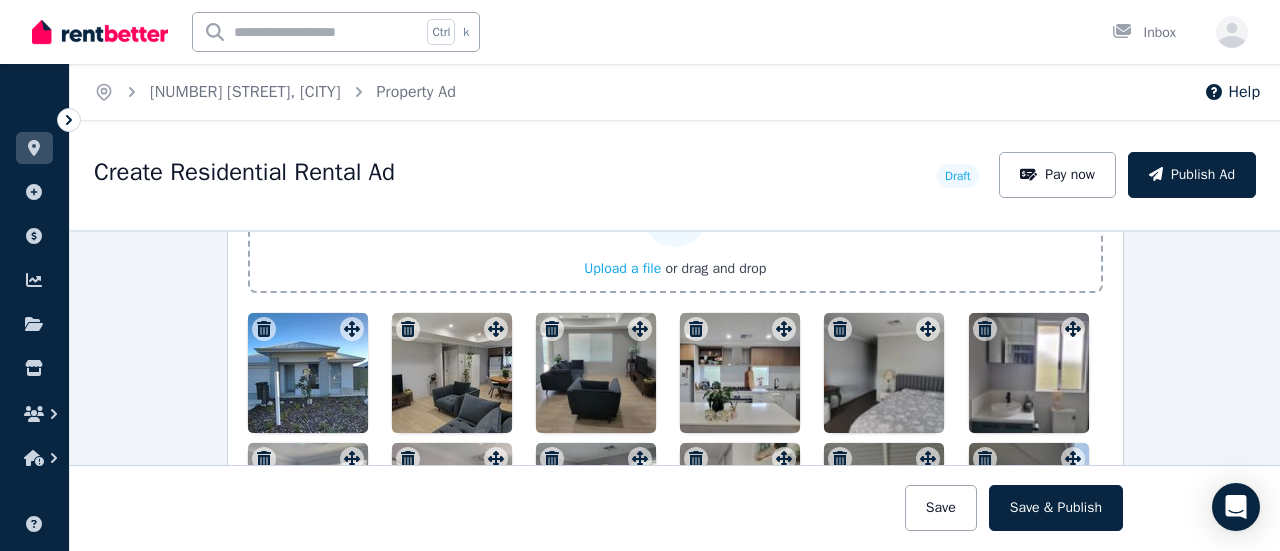 click on "Upload a file" at bounding box center (622, 268) 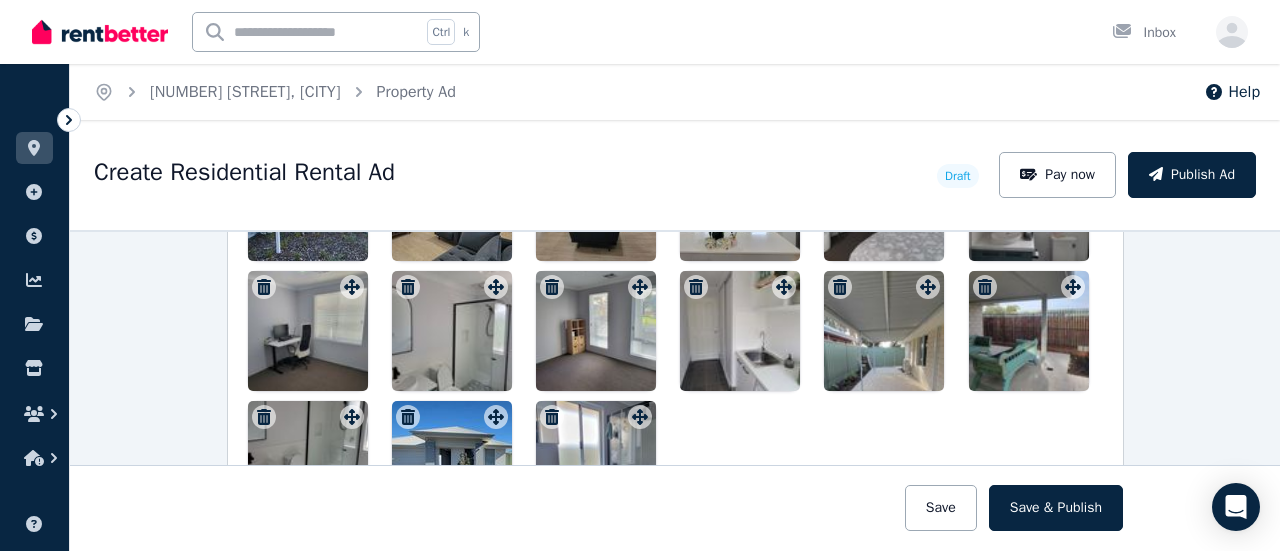 scroll, scrollTop: 3004, scrollLeft: 0, axis: vertical 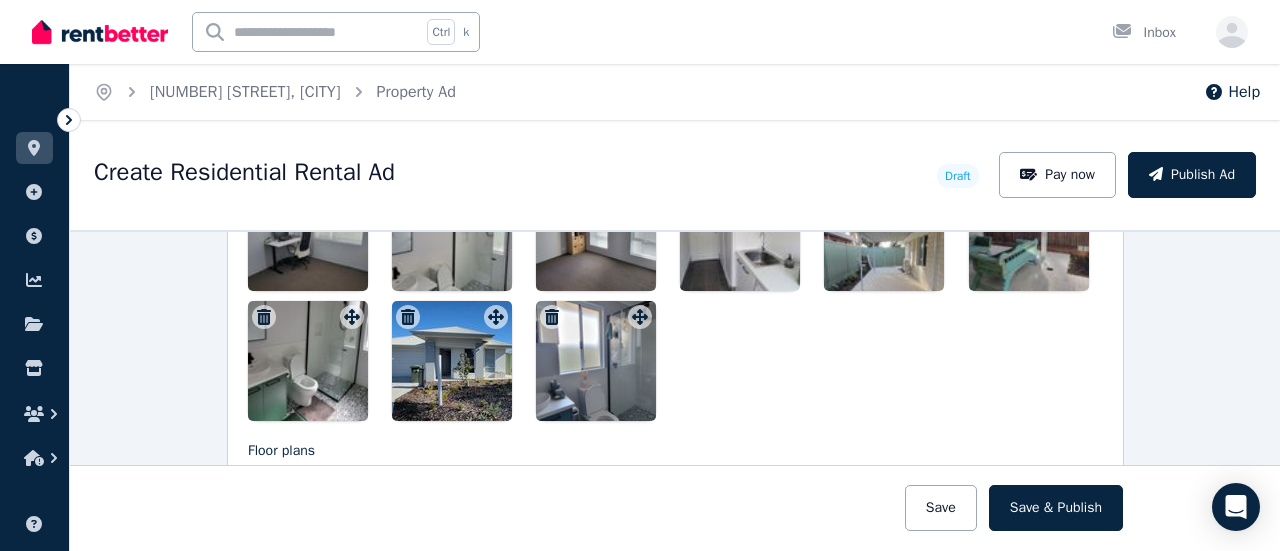 click at bounding box center (596, 361) 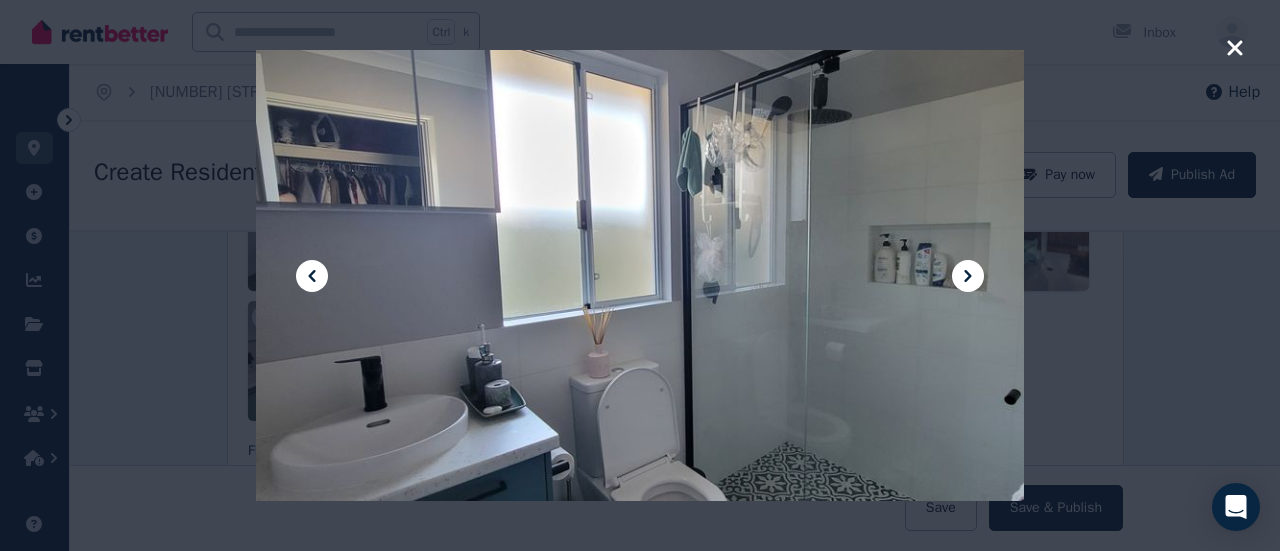 click 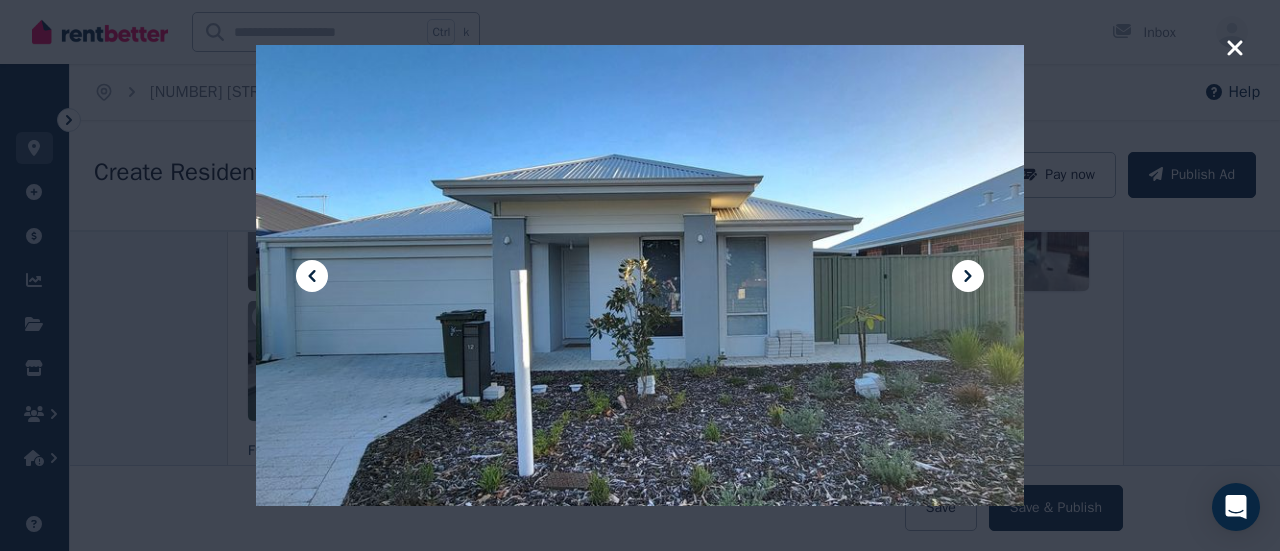 click 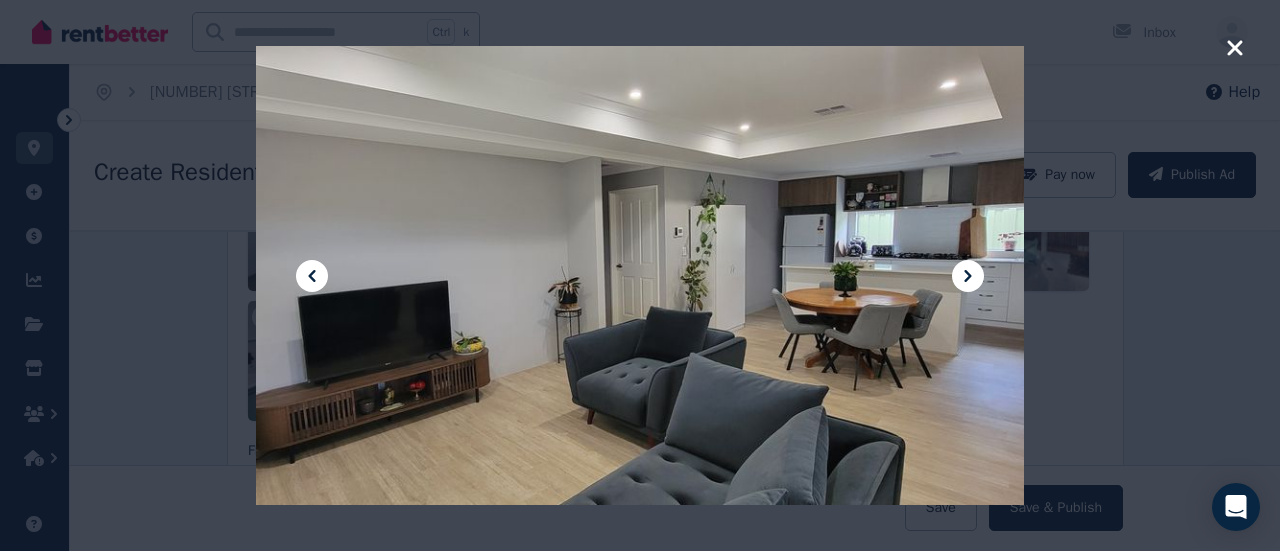 click 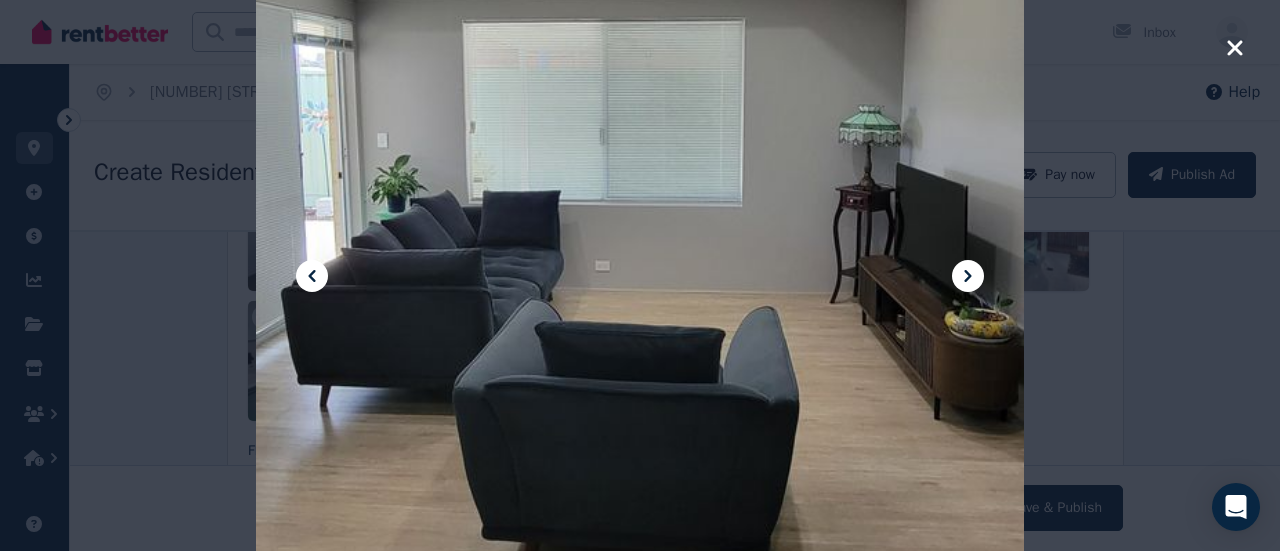 click 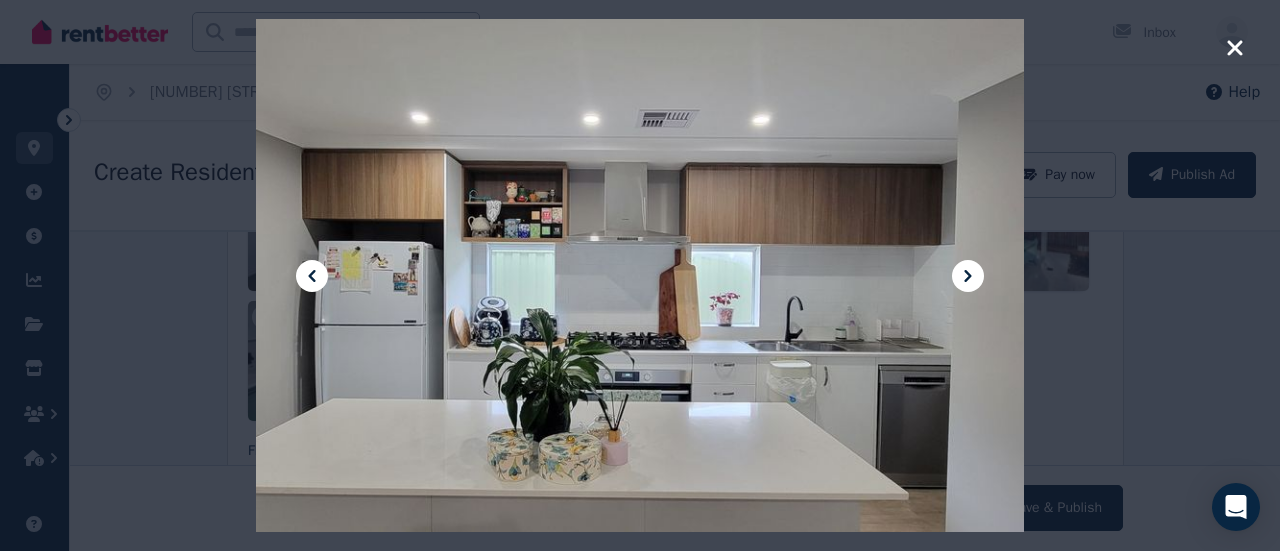 click 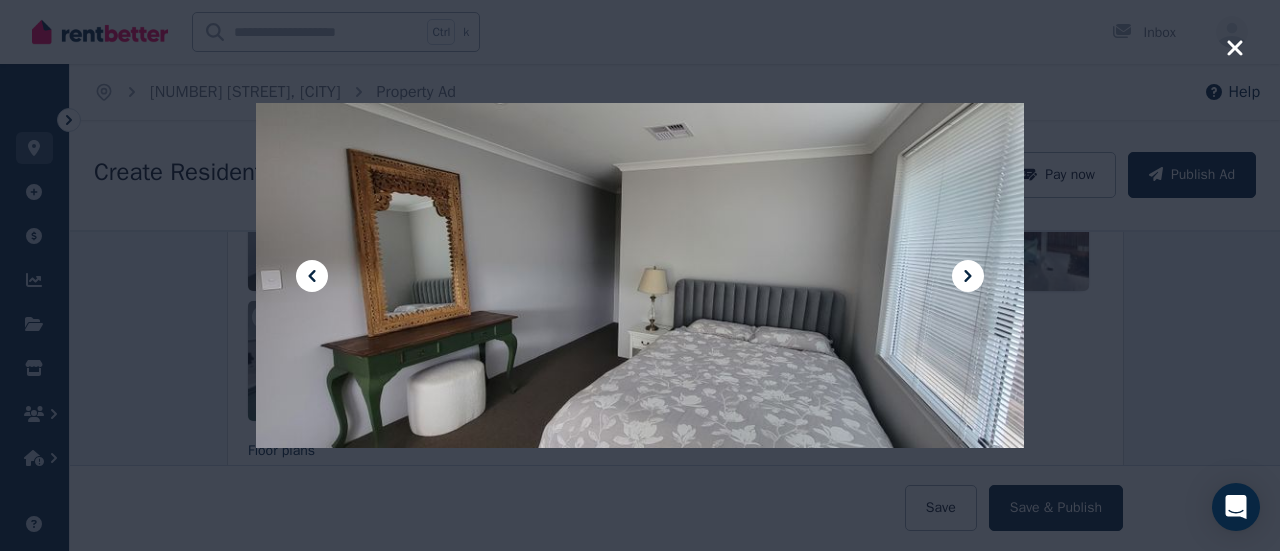 click 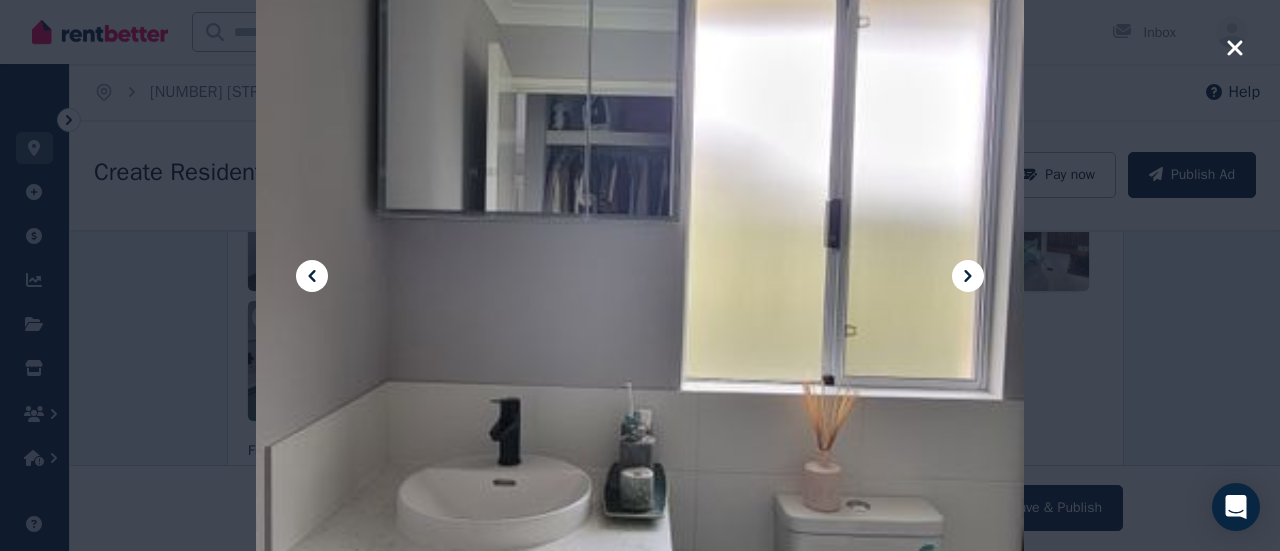 click 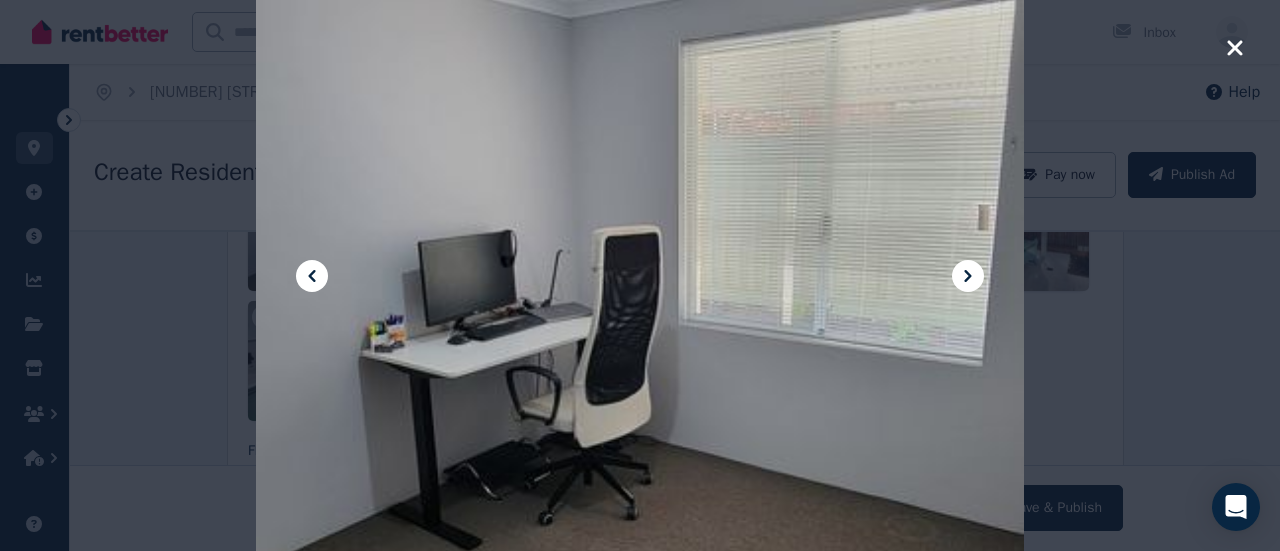 click 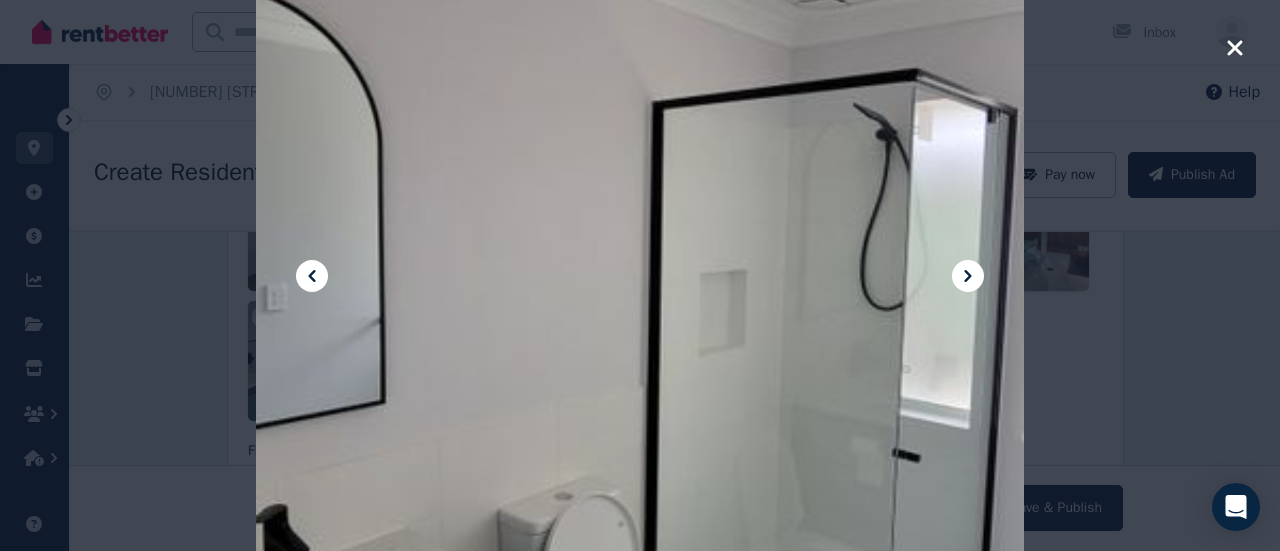 click 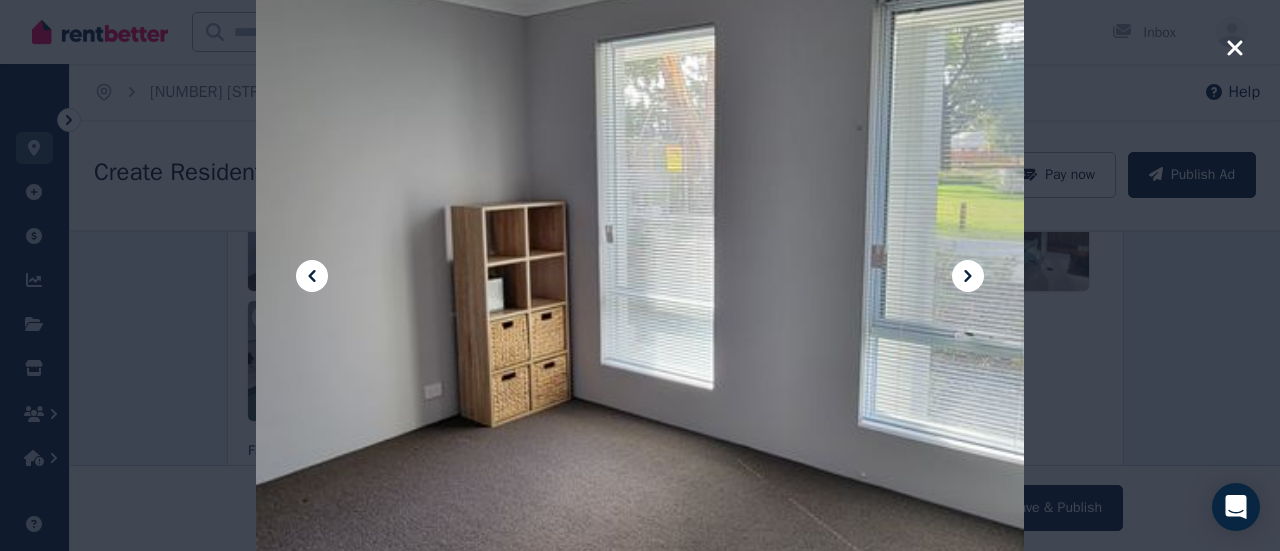 click 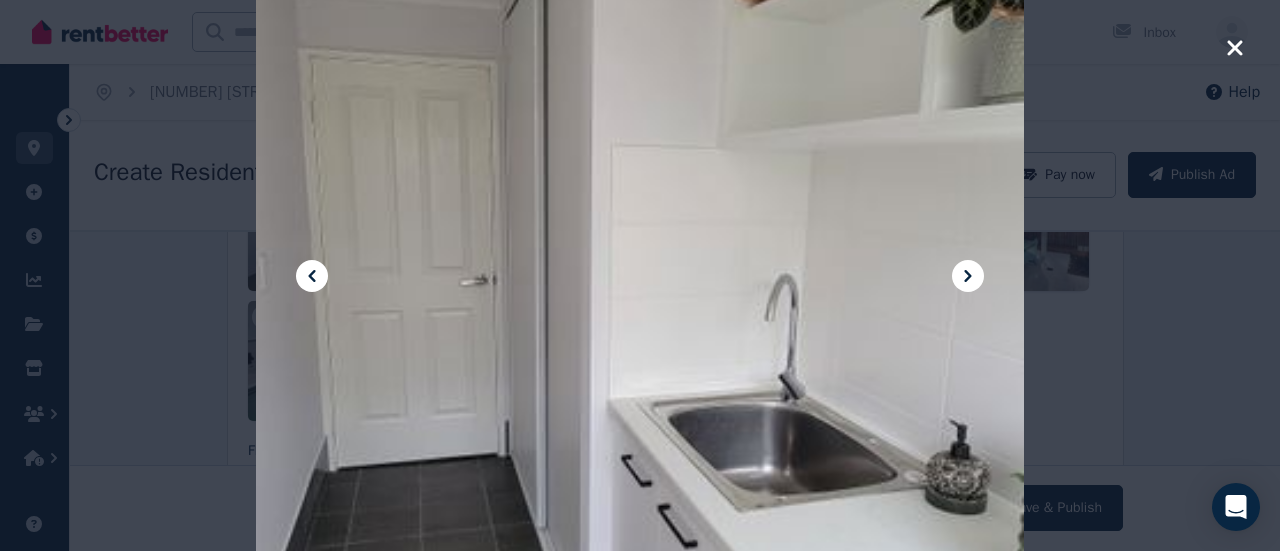 click 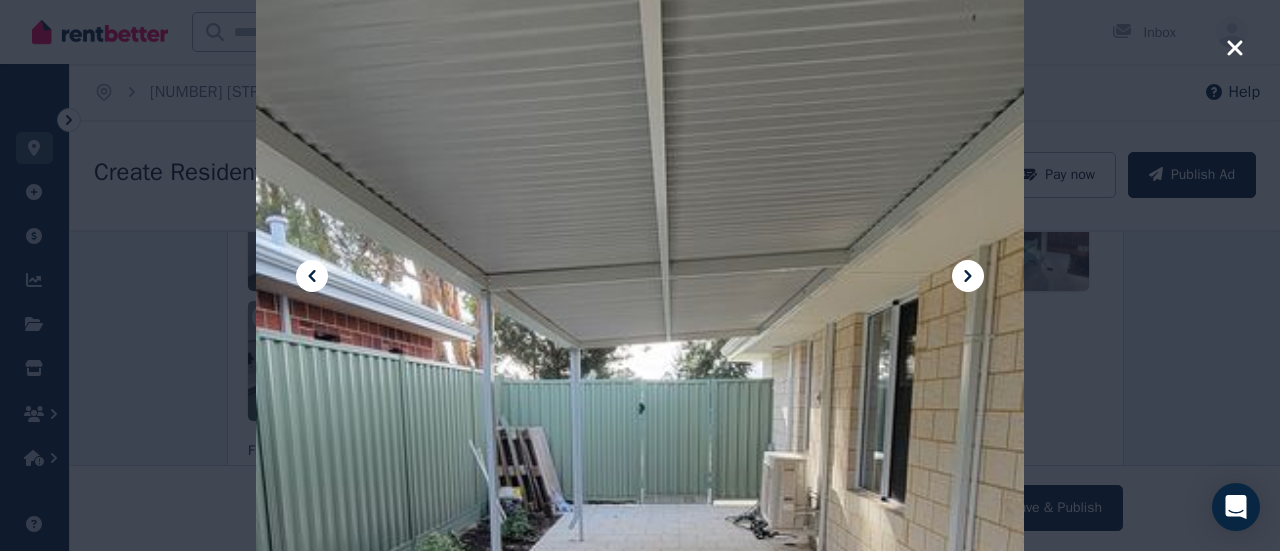 click 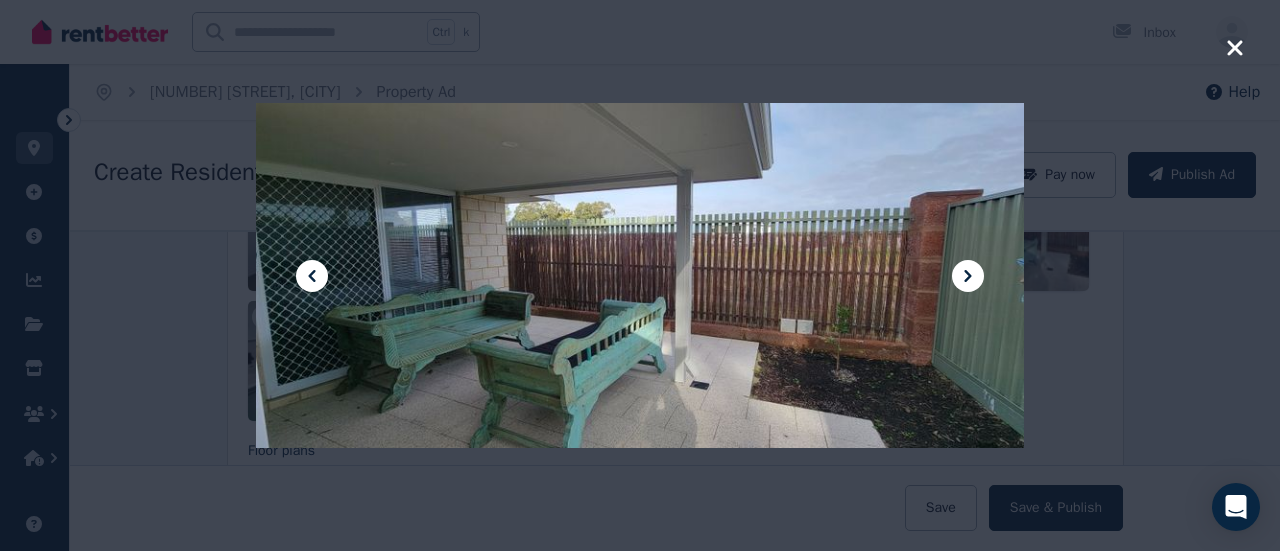 click 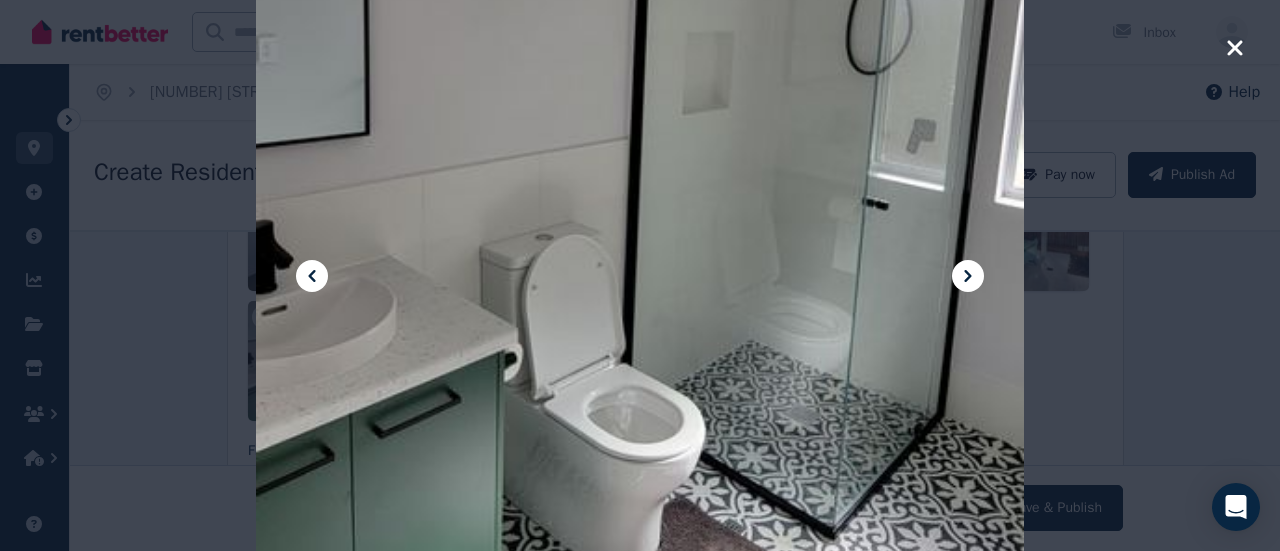 click 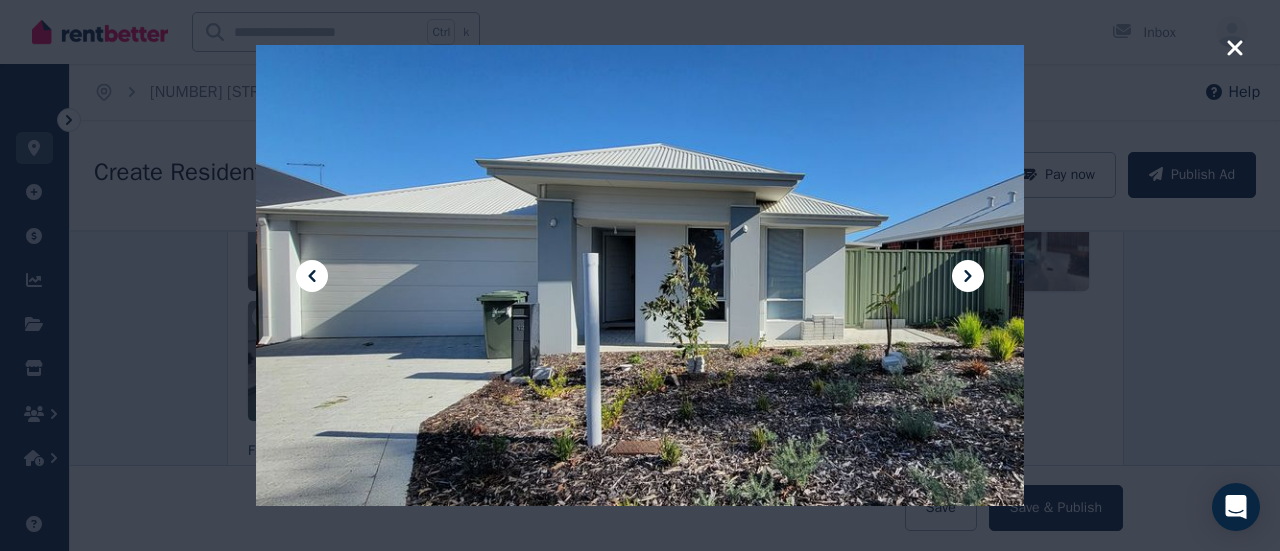 click 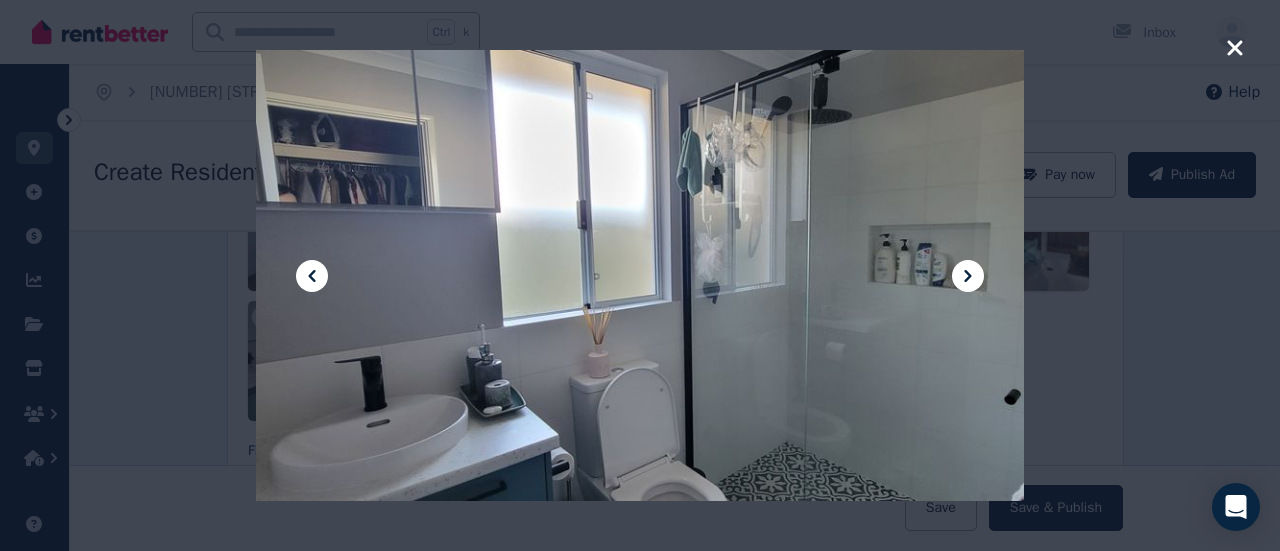 click 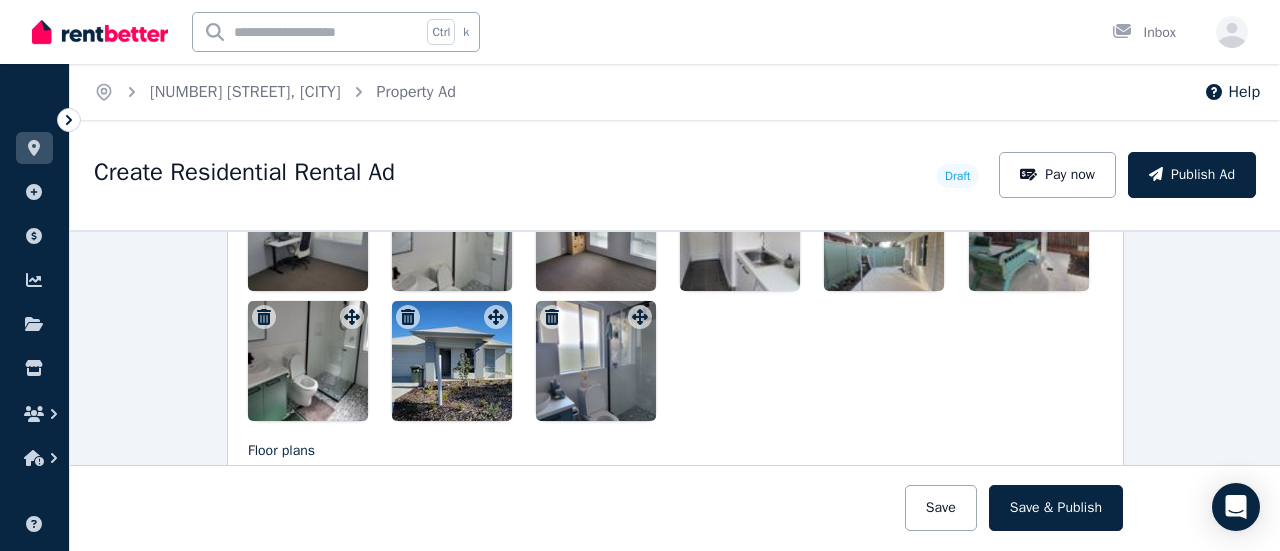 scroll, scrollTop: 2904, scrollLeft: 0, axis: vertical 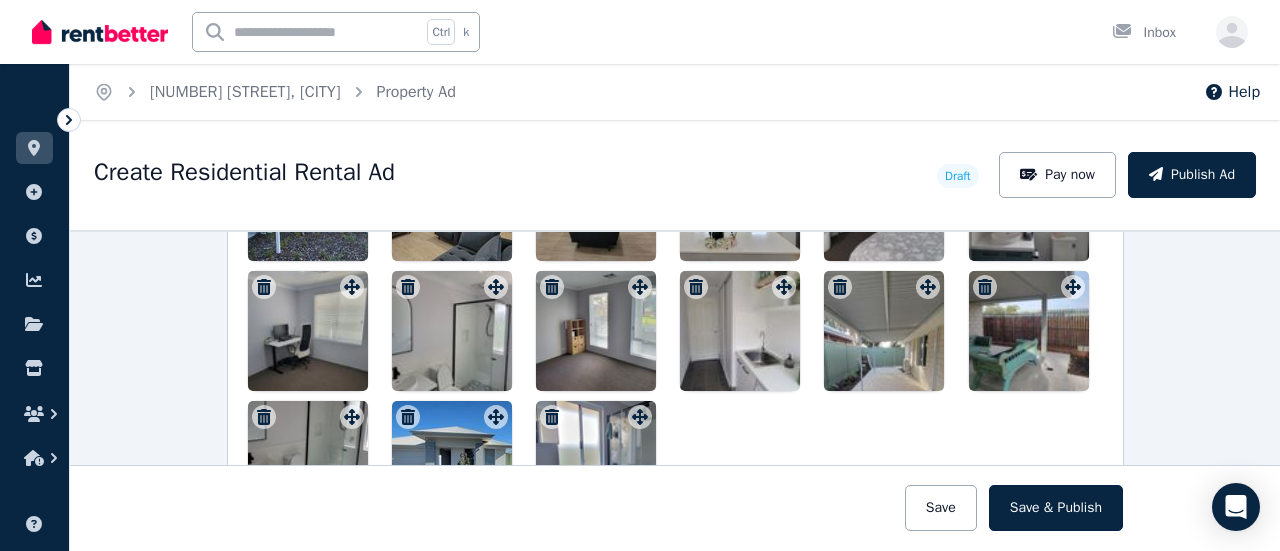 click at bounding box center (740, 331) 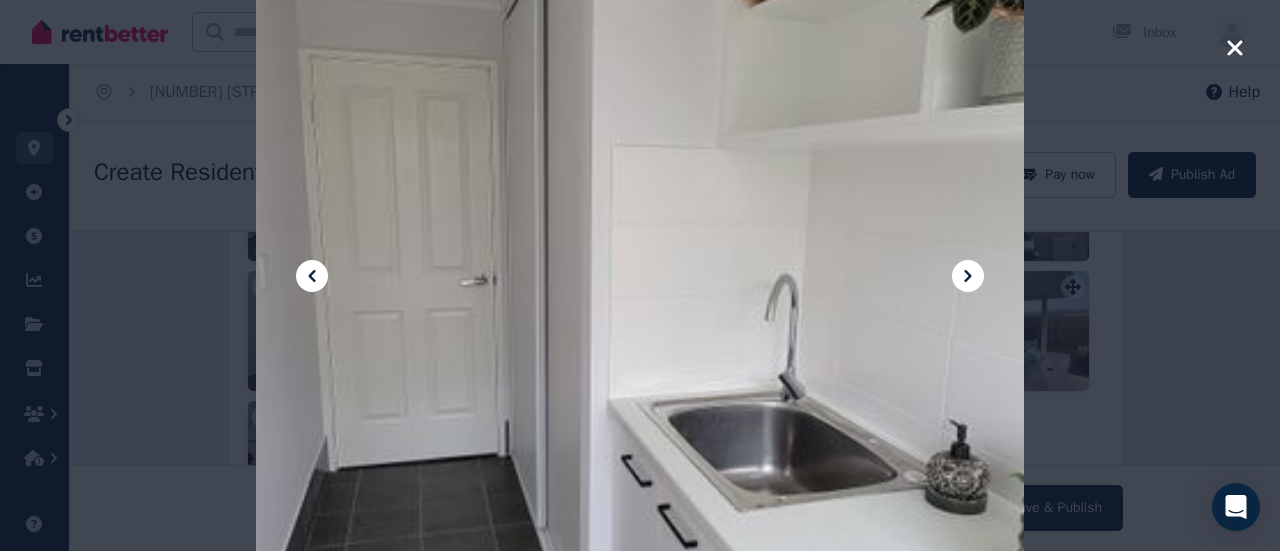 click 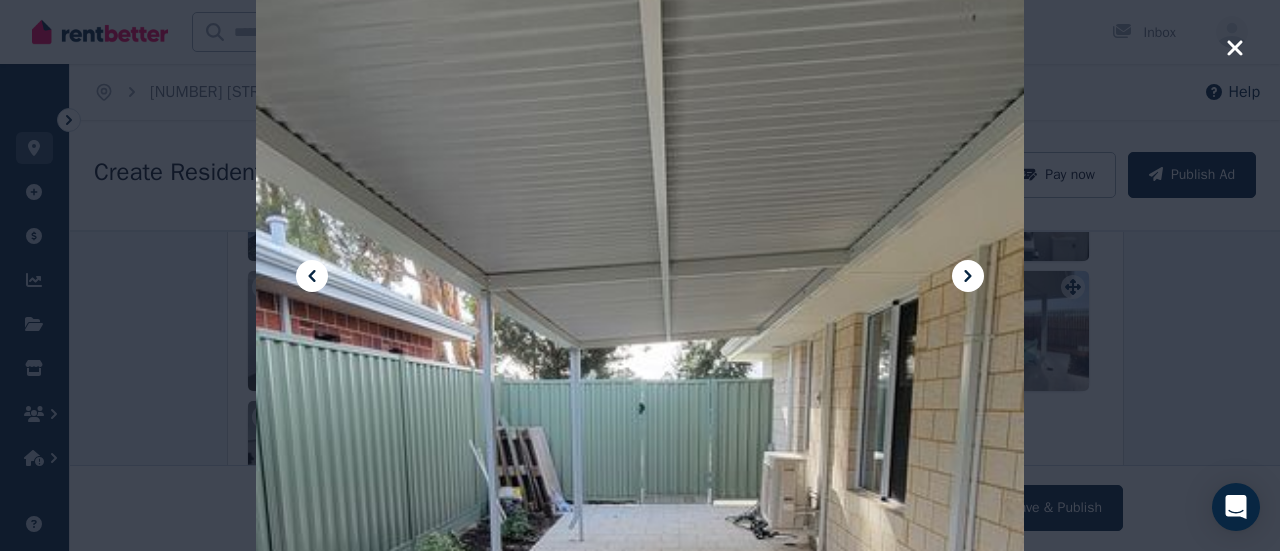 click 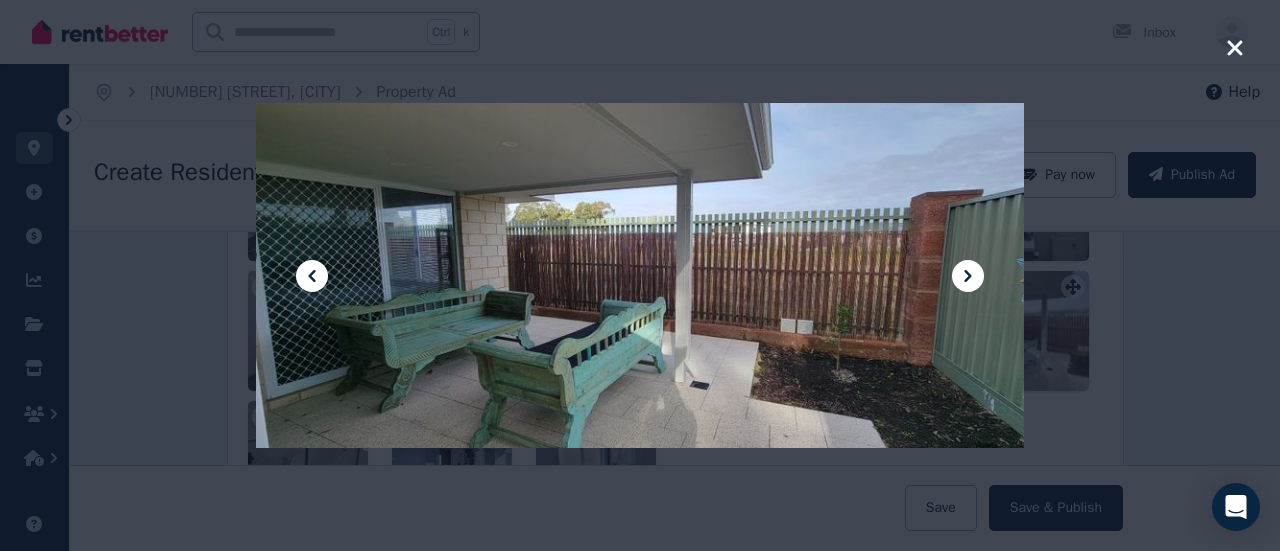 click 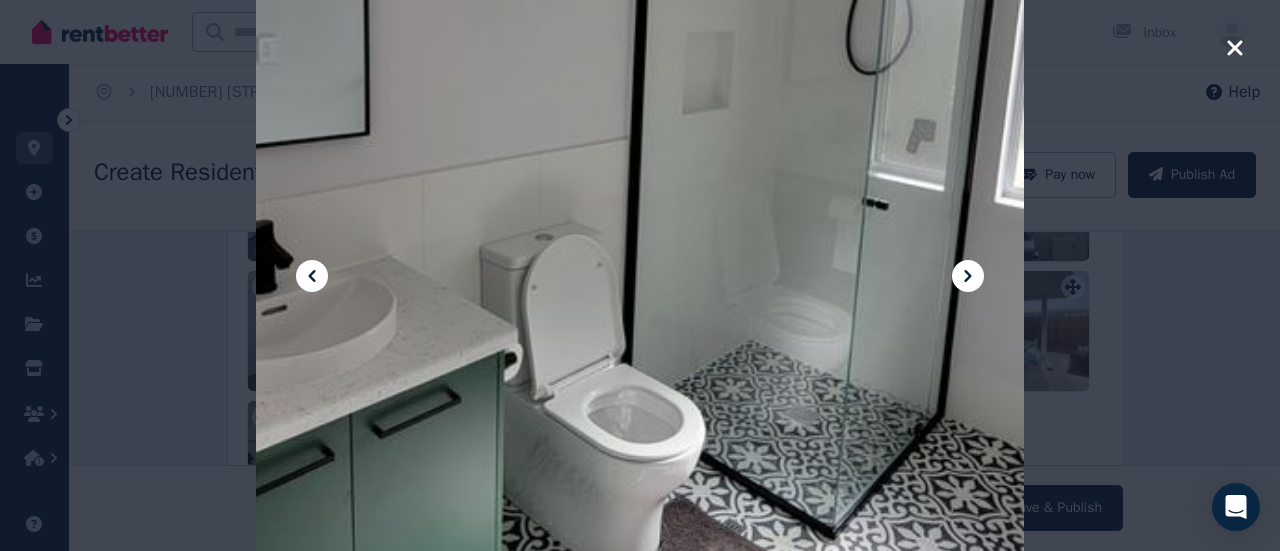 click 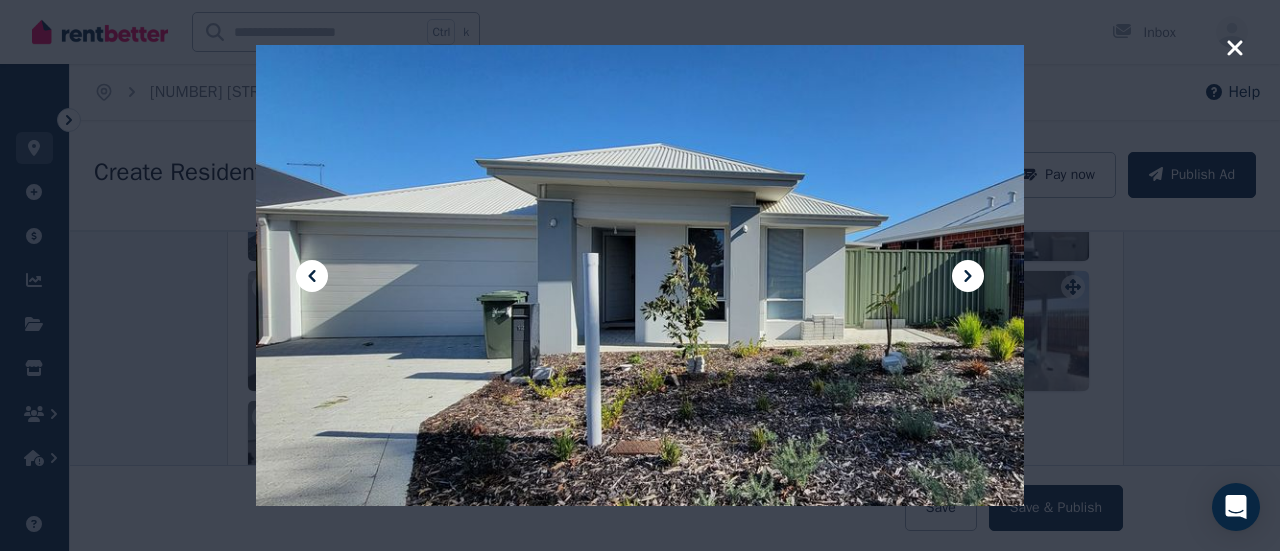 click 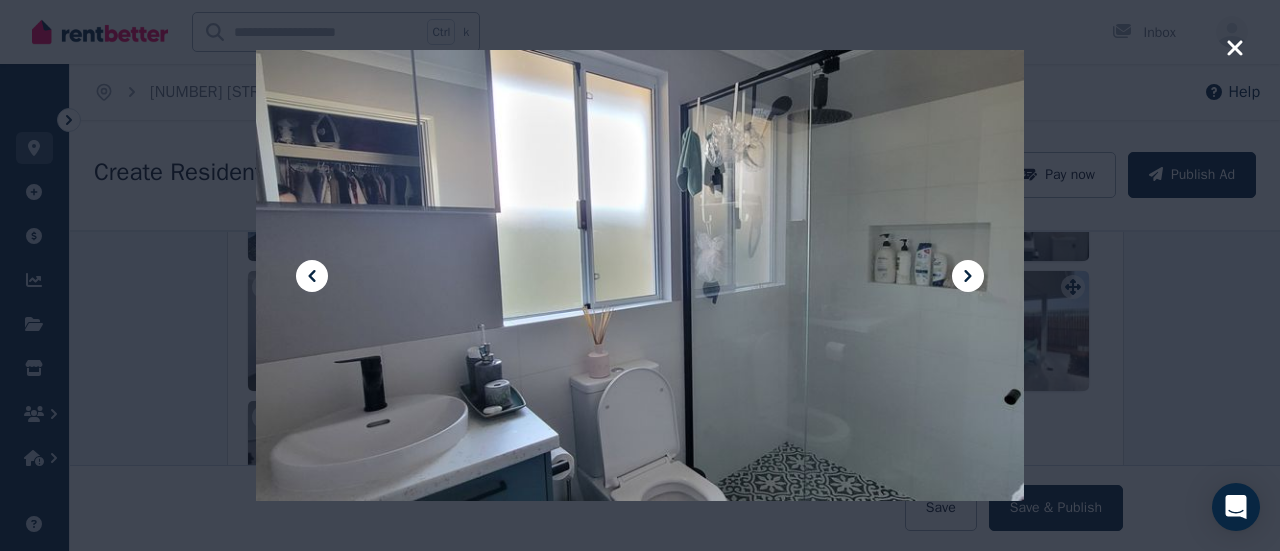 click 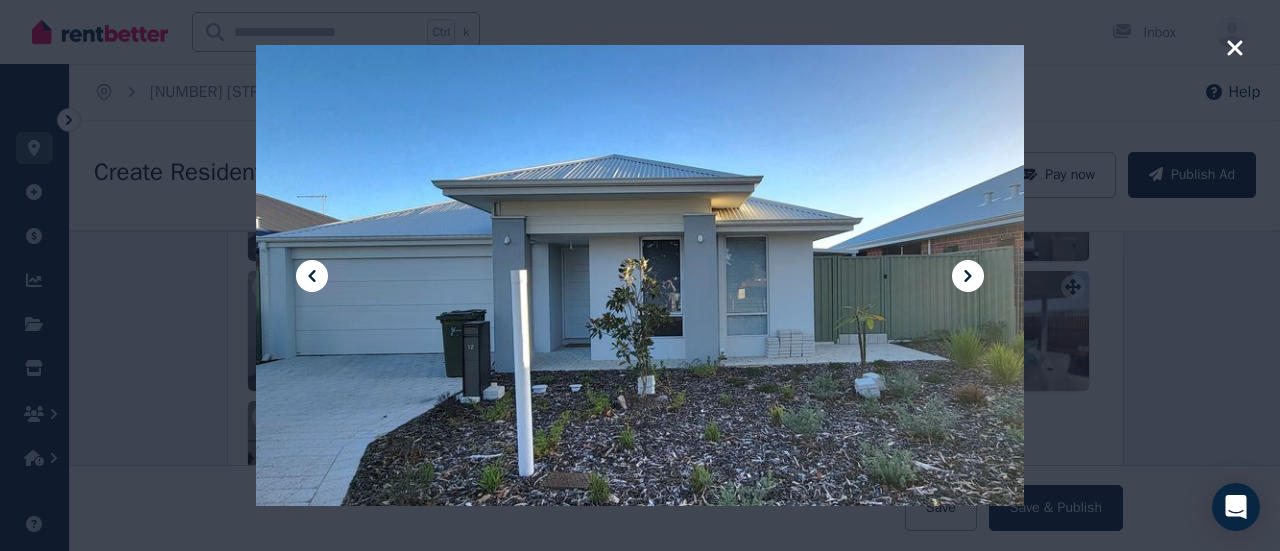 click 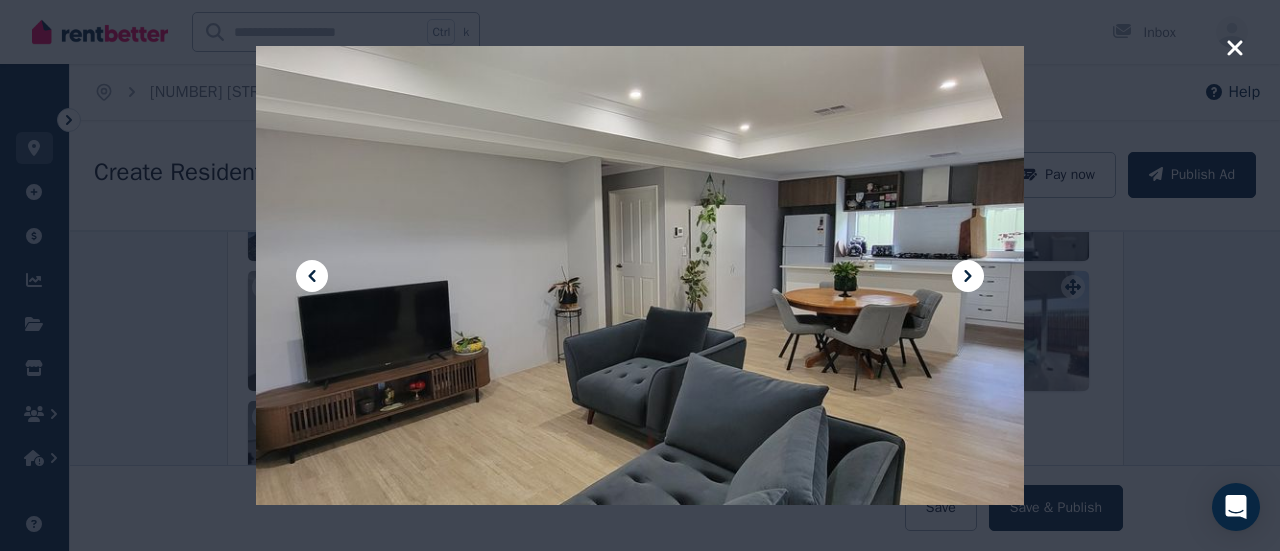 click 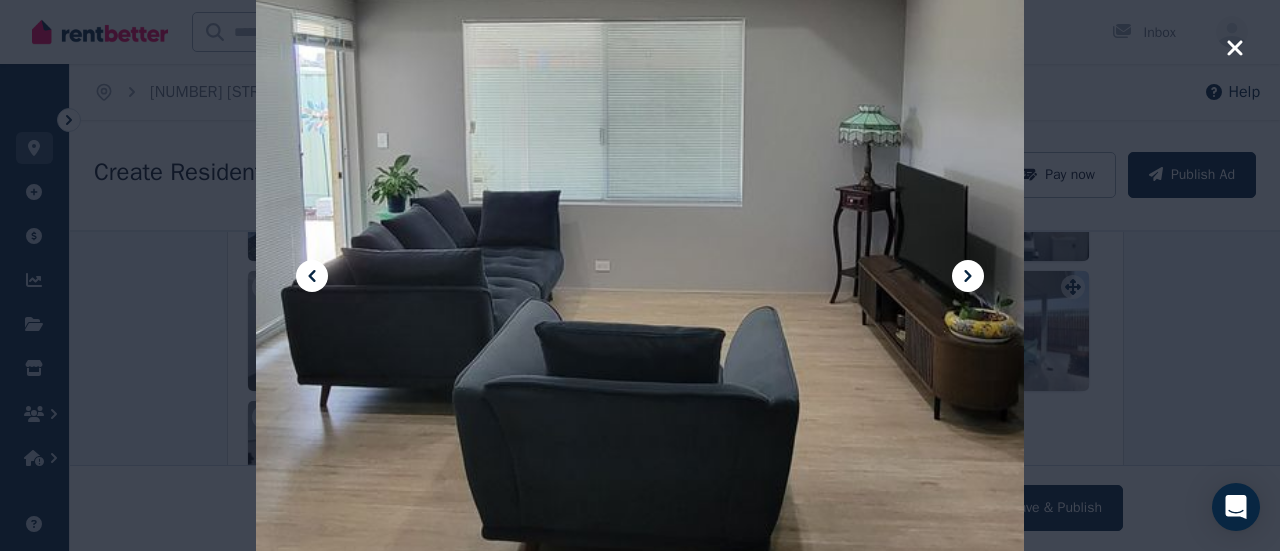 click 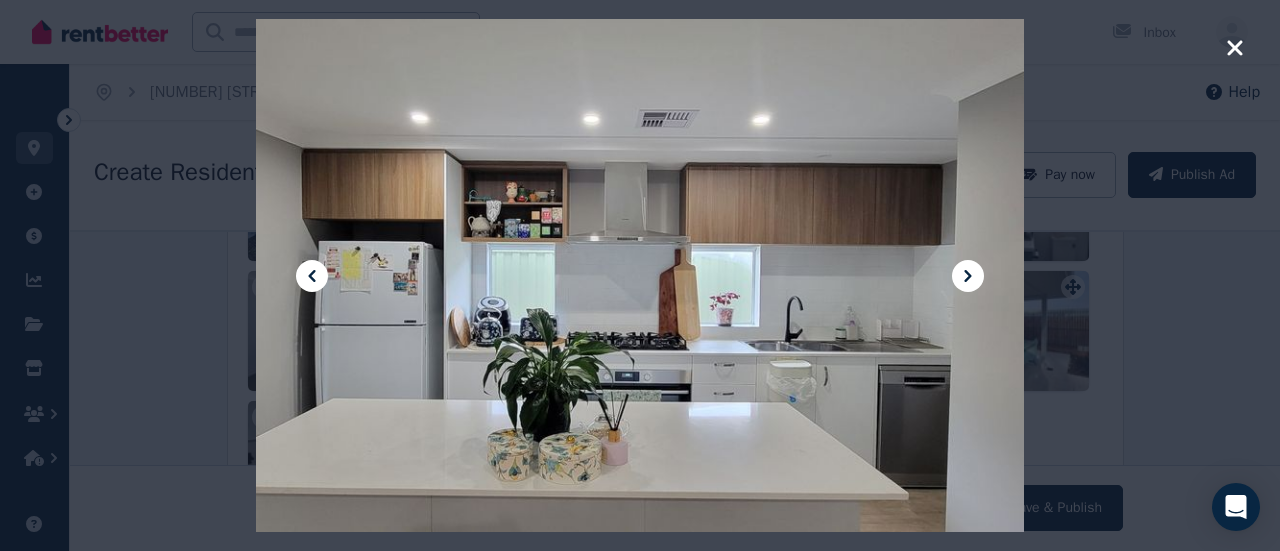 click 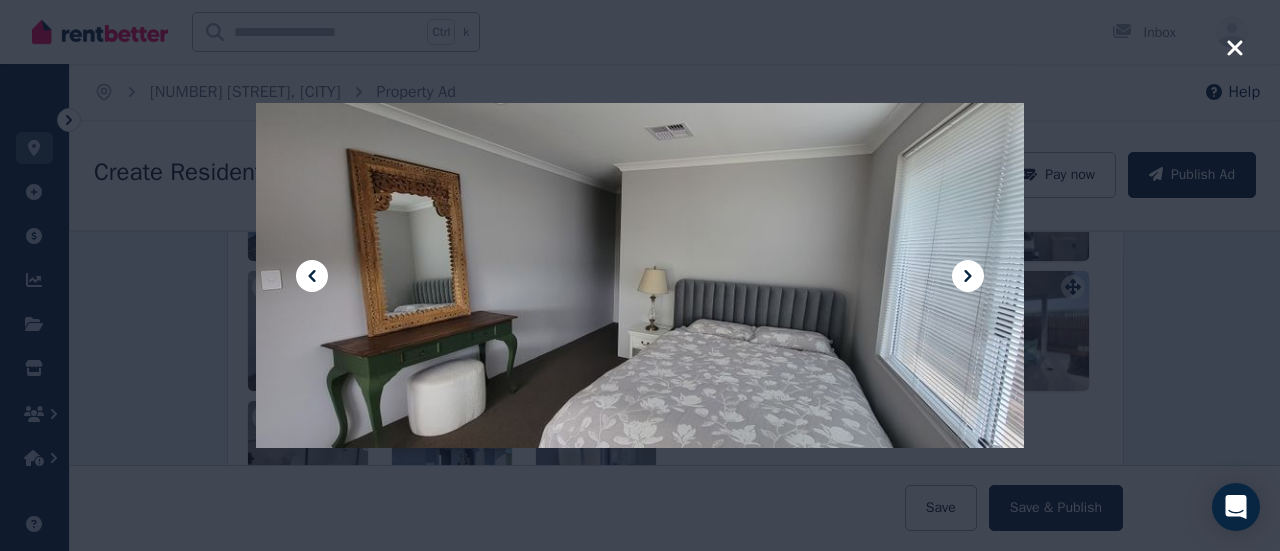 click 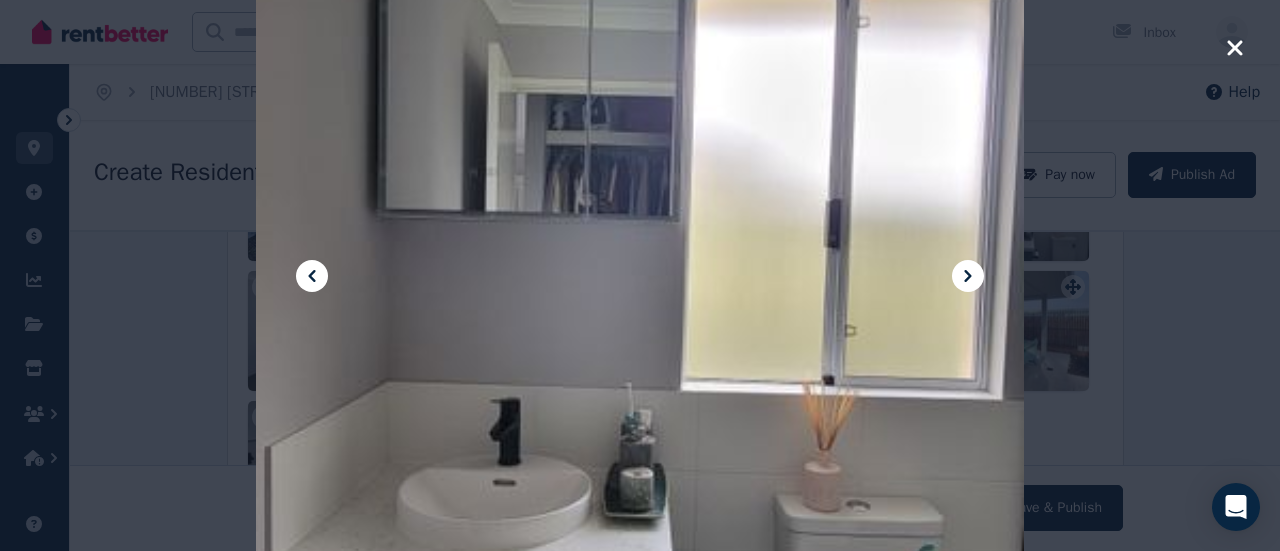 click 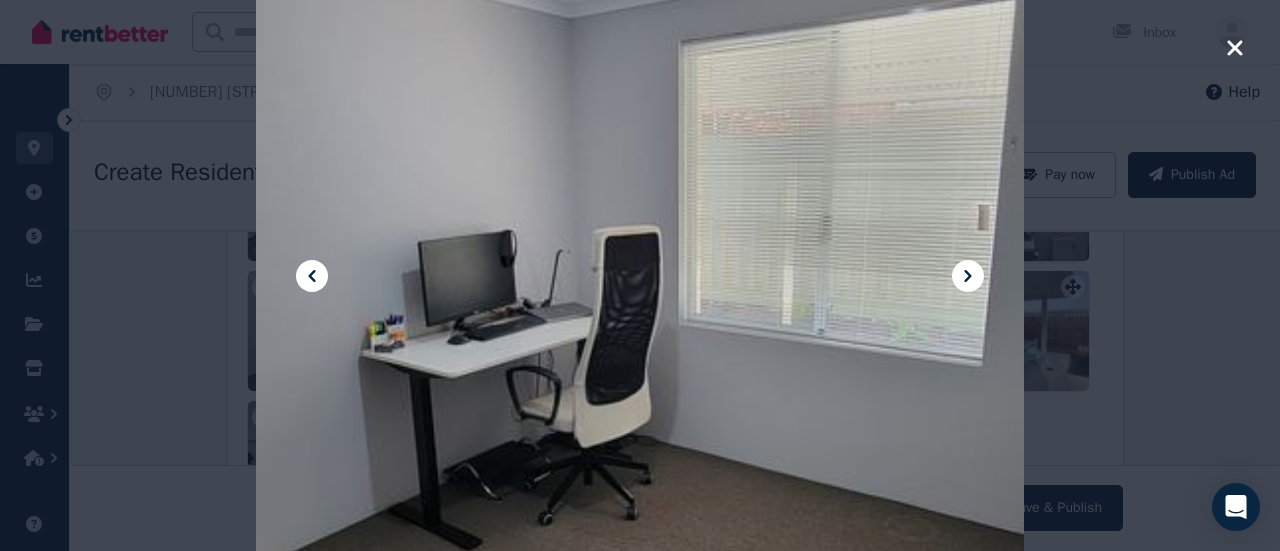 click 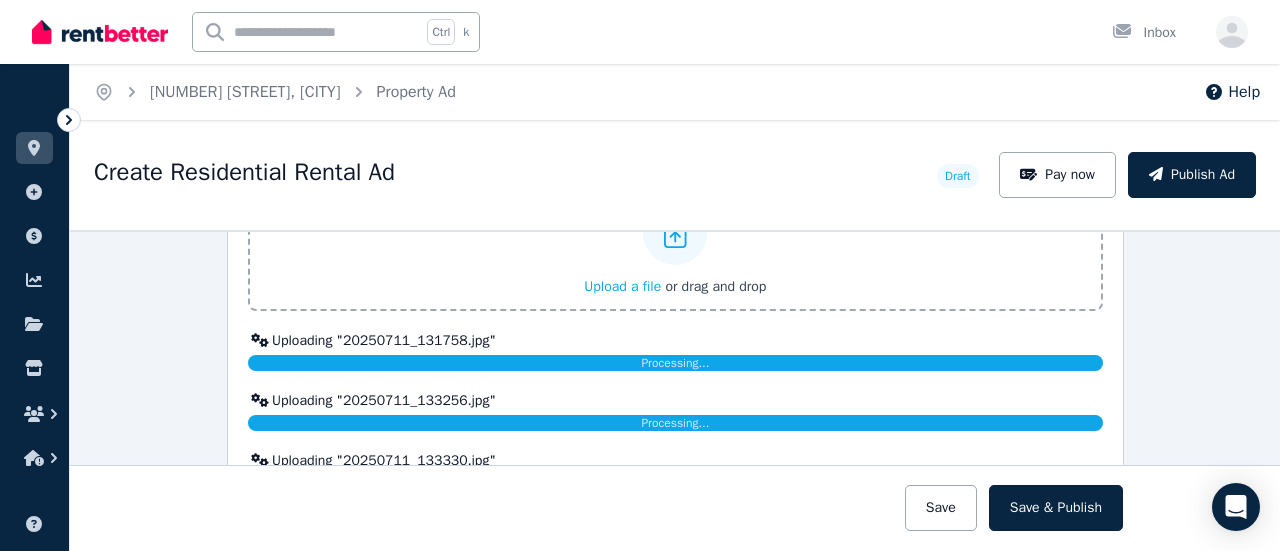 scroll, scrollTop: 2504, scrollLeft: 0, axis: vertical 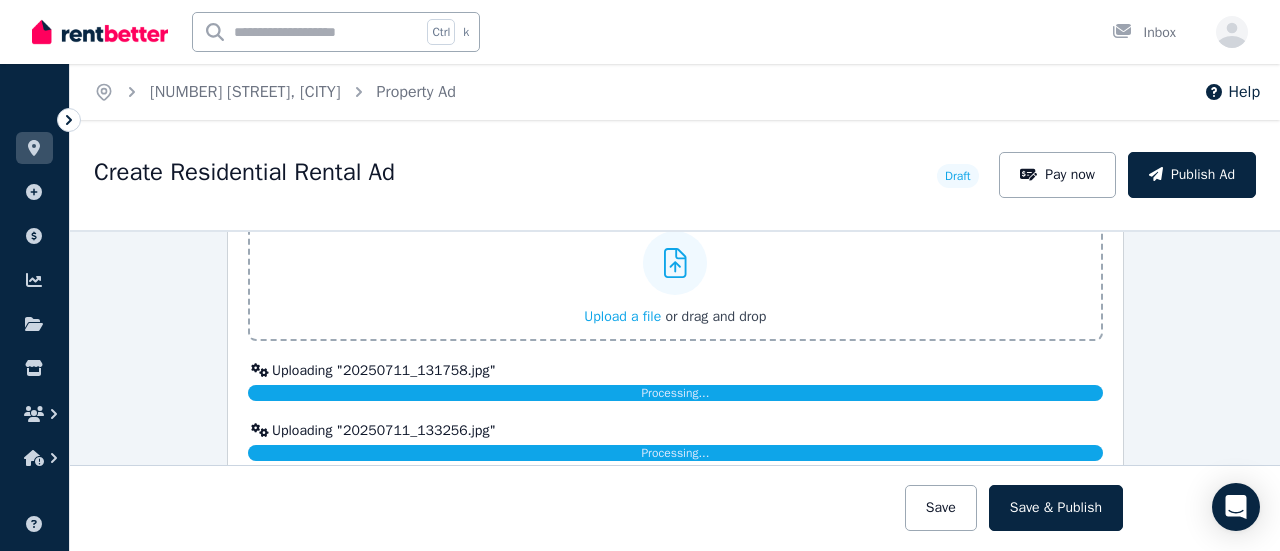 click on "Processing..." at bounding box center (675, 393) 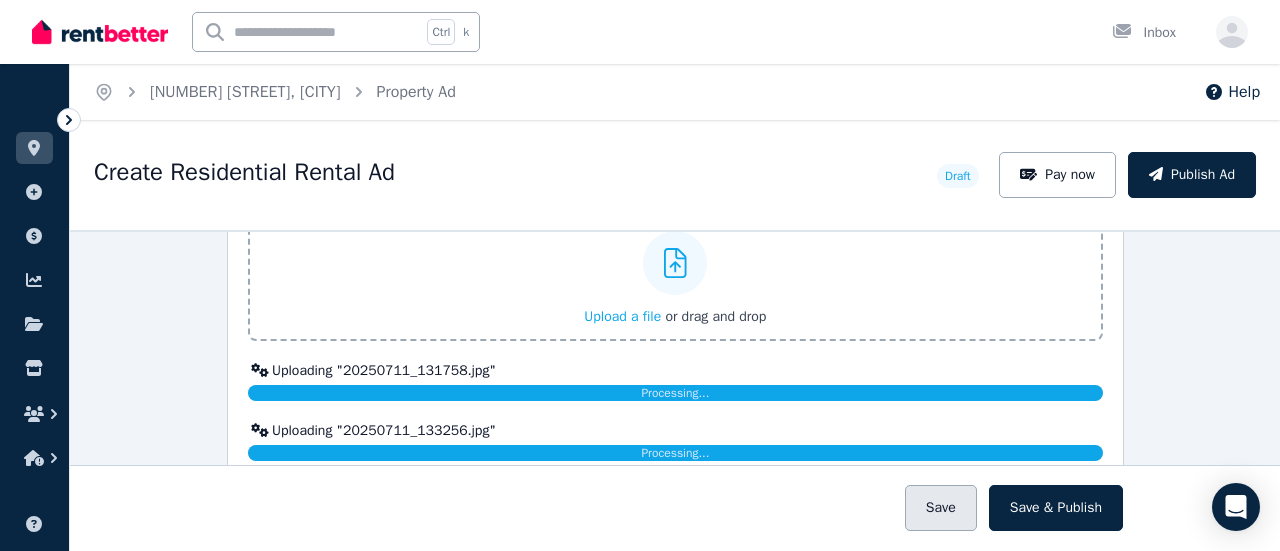 click on "Save" at bounding box center [941, 508] 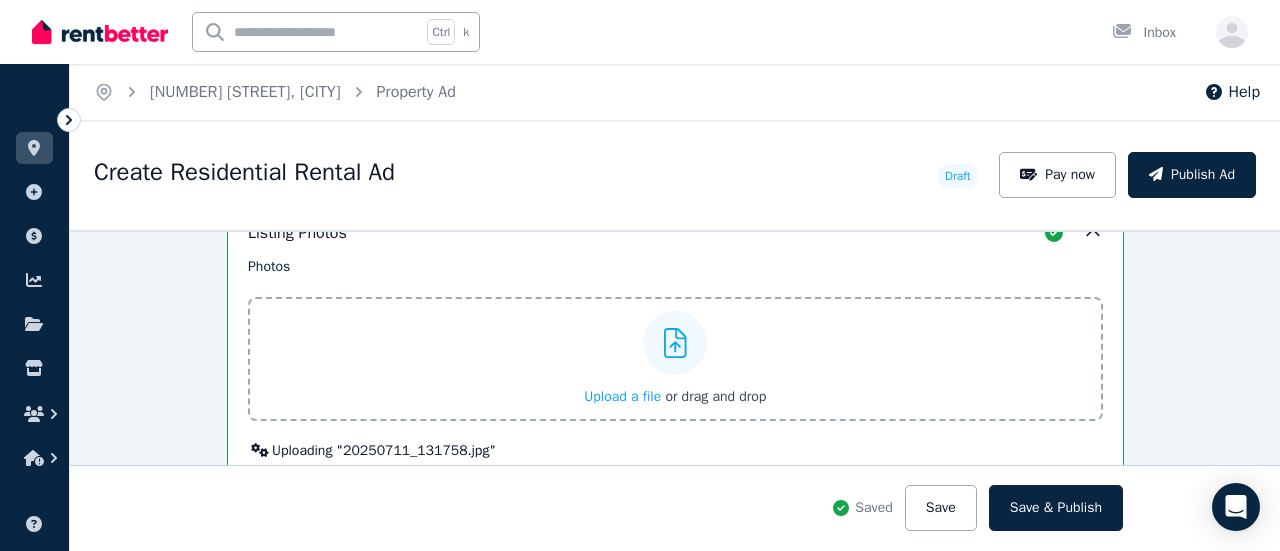 scroll, scrollTop: 2560, scrollLeft: 0, axis: vertical 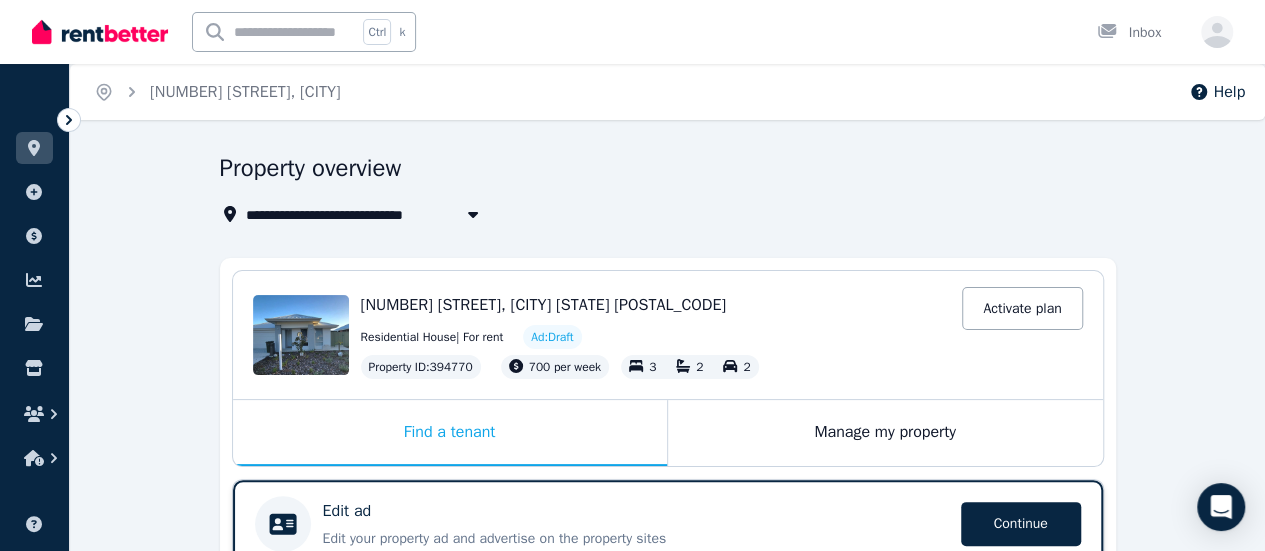 click on "Edit ad" at bounding box center [347, 511] 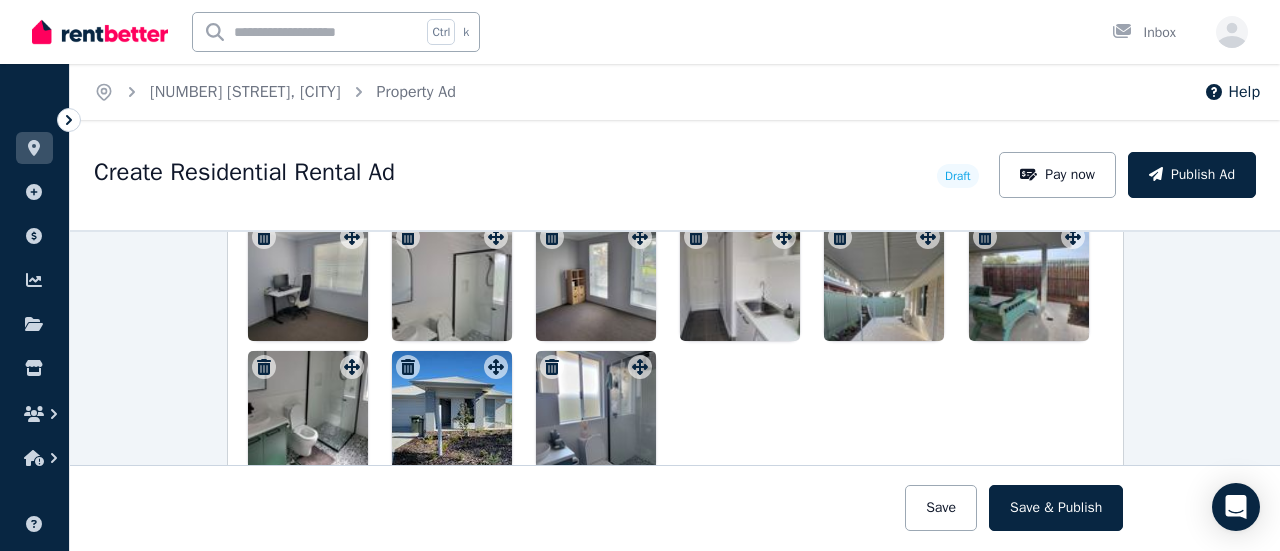 scroll, scrollTop: 2800, scrollLeft: 0, axis: vertical 